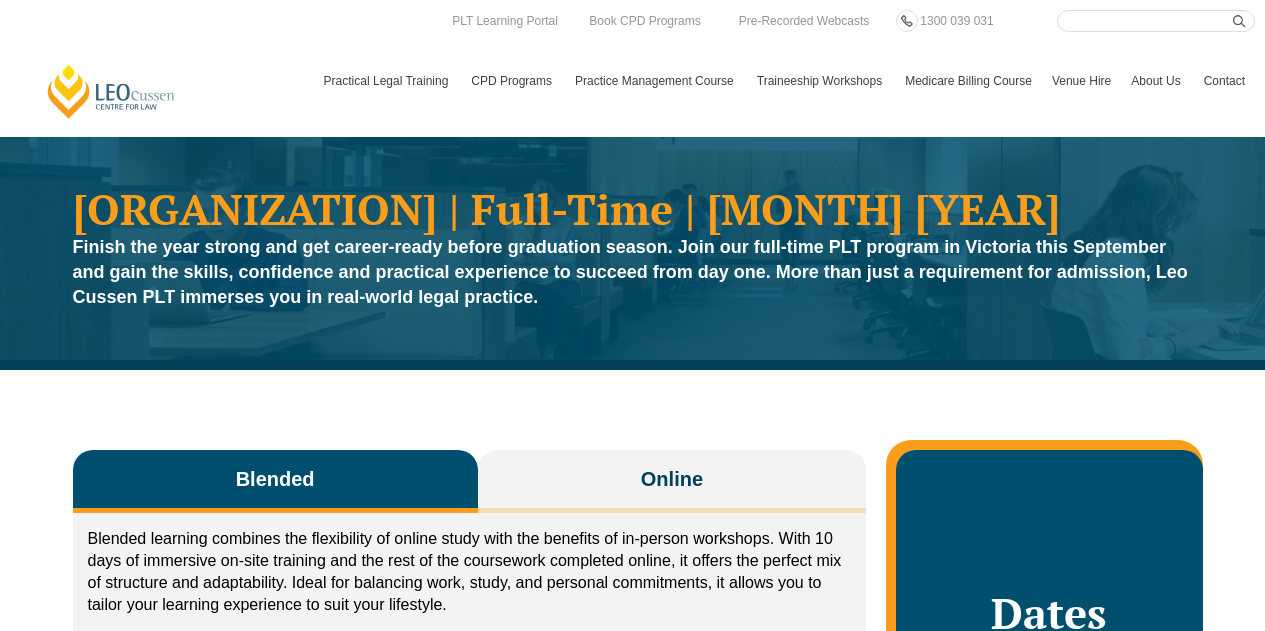 scroll, scrollTop: 0, scrollLeft: 0, axis: both 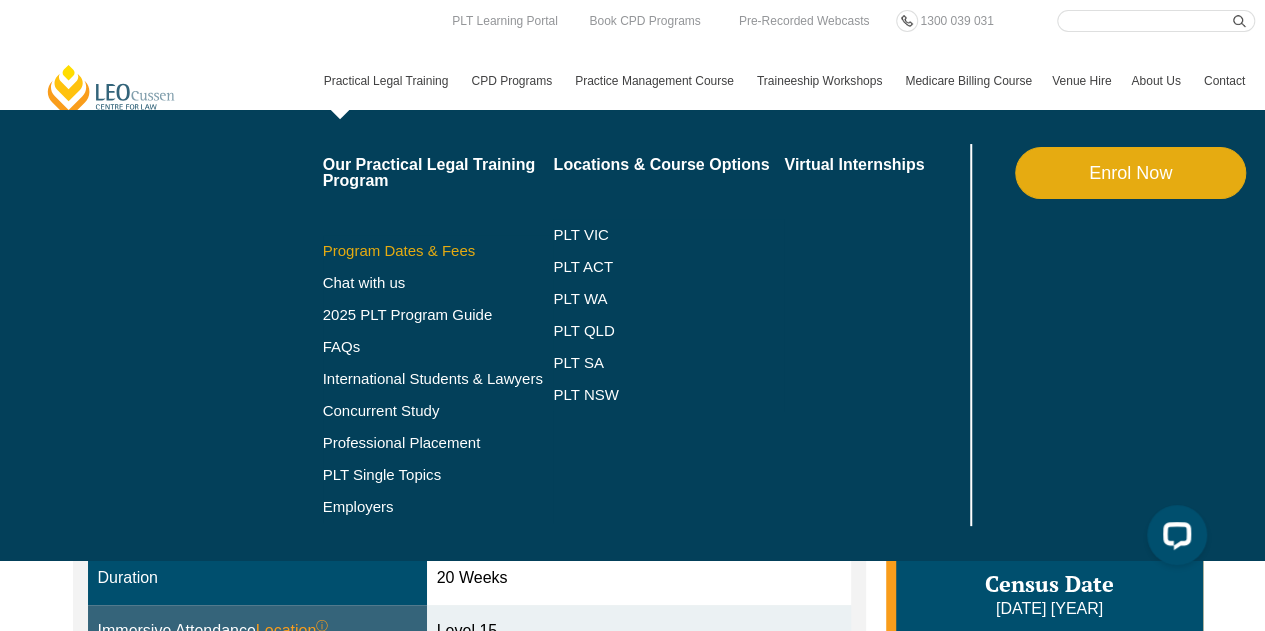 click on "Program Dates & Fees" at bounding box center (438, 251) 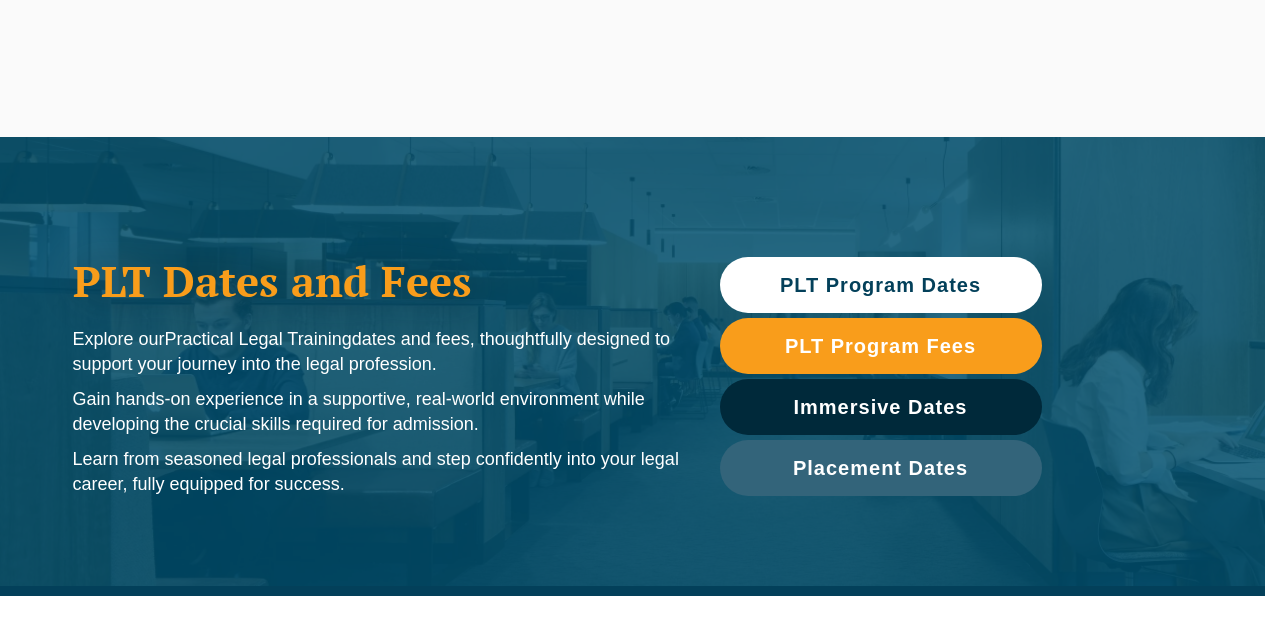 scroll, scrollTop: 0, scrollLeft: 0, axis: both 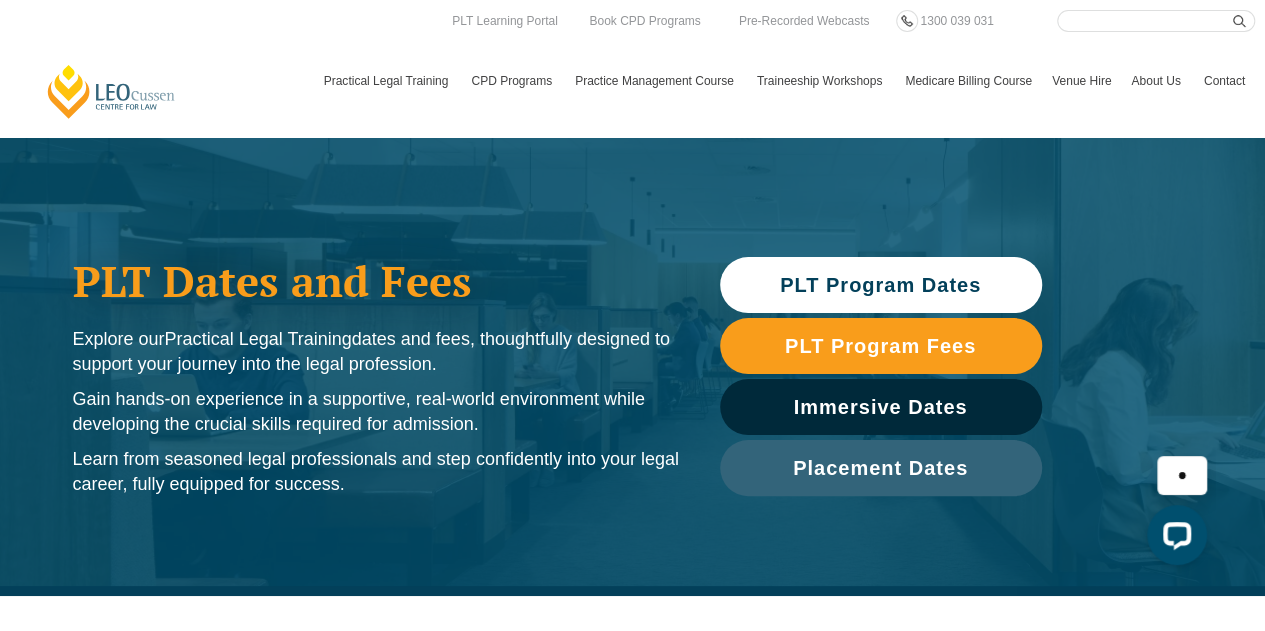 click on "PLT Program Dates" at bounding box center (880, 285) 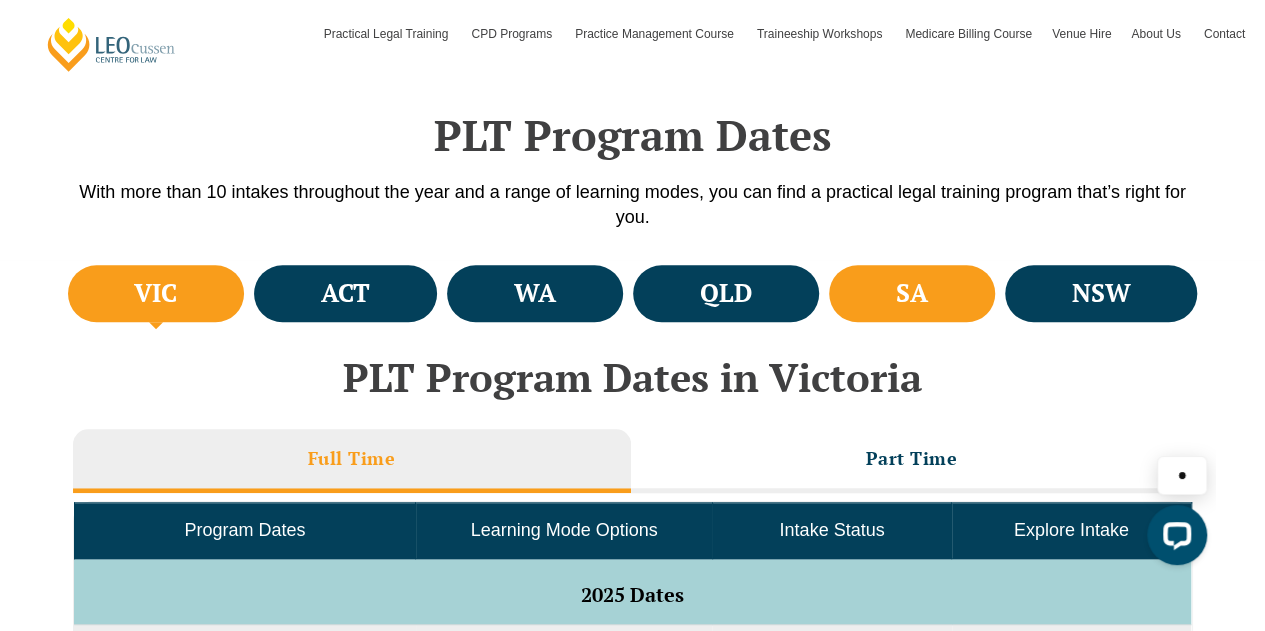 scroll, scrollTop: 596, scrollLeft: 0, axis: vertical 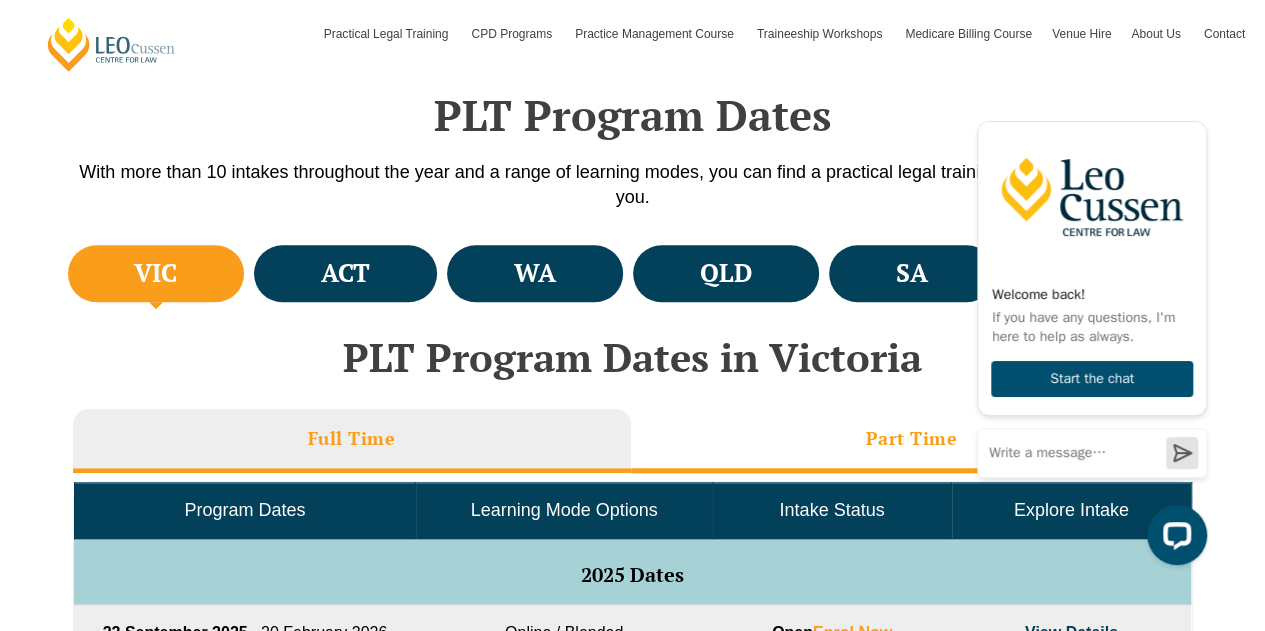 click on "Part Time" at bounding box center [912, 441] 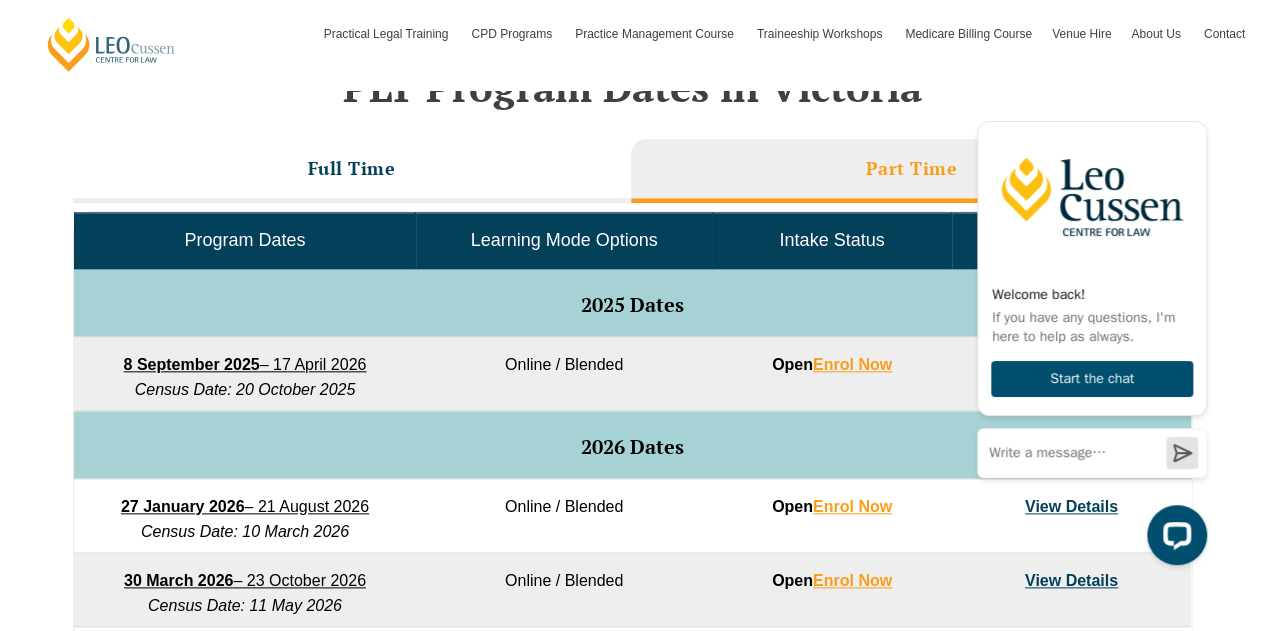 scroll, scrollTop: 904, scrollLeft: 0, axis: vertical 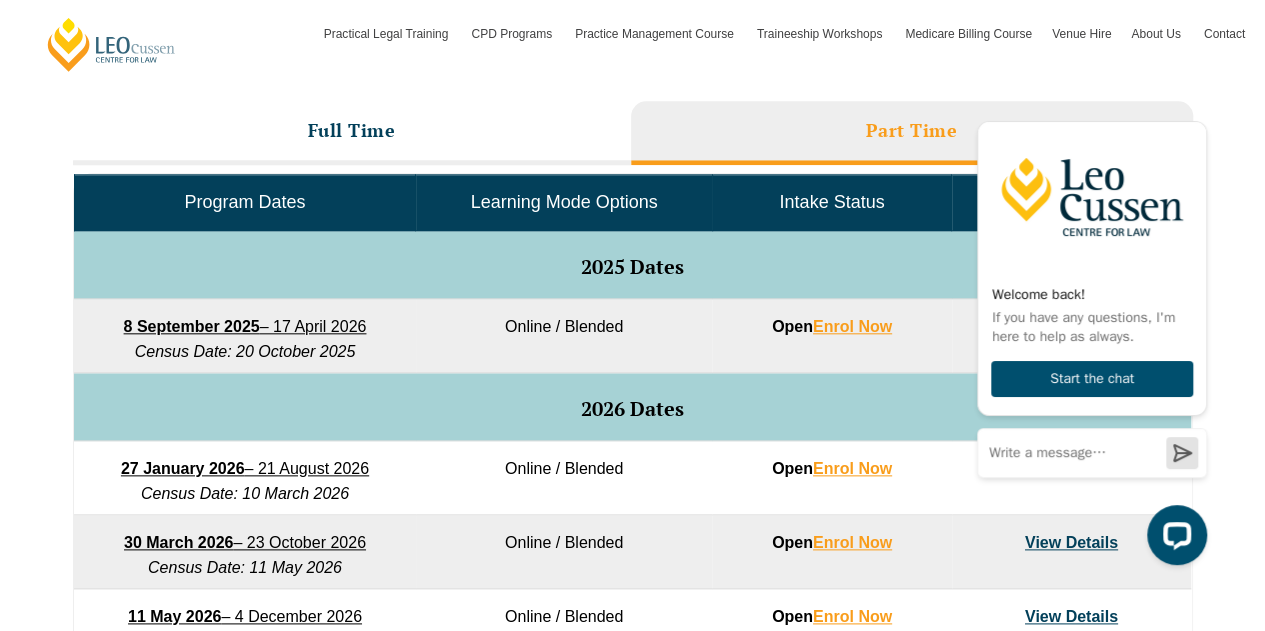 click on "VIC       ACT       WA       QLD       SA       NSW             PLT Program Dates in Victoria Full Time Part Time Program Dates Learning Mode Options Intake Status Explore Intake 2025 Dates 22 September 2025  – 20 February 2026   Census Date: 20 October 2025 Online / Blended Open  Enrol Now View Details 8 December 2025  – 8 May 2026 Census Date: 19 January 2026 Online / Blended Open  Enrol Now   View Details 2026 Dates 27 January 2026  – 12 June 2026   Census Date: 23 February 2026 Online / Blended / Onsite Open  Enrol Now View Details 16 February 2026  – 3 July 2026 Census Date: 16 March 2026 Online / Blended Open  Enrol Now View Details 23 March 2026  – 7 August 2026 Census Date: 20 April 2026 Online / Blended Open  Enrol Now View Details 22 June 2026  – 6 November 2026 Census Date: 20 July 2026 Online / Blended Open  Enrol Now View Details 3 August 2026  – 18 December 2026 Census Date: 31 August 2026 Online / Blended / Onsite Open  Enrol Now View Details 21 September 2026" at bounding box center (632, 390) 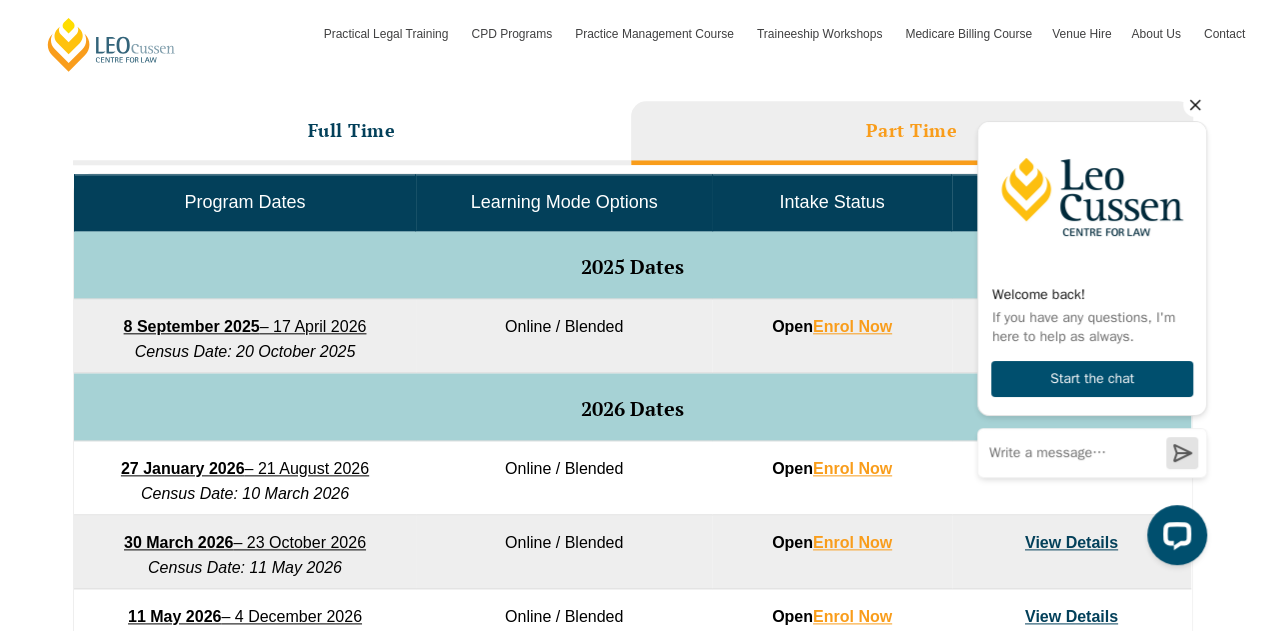 click 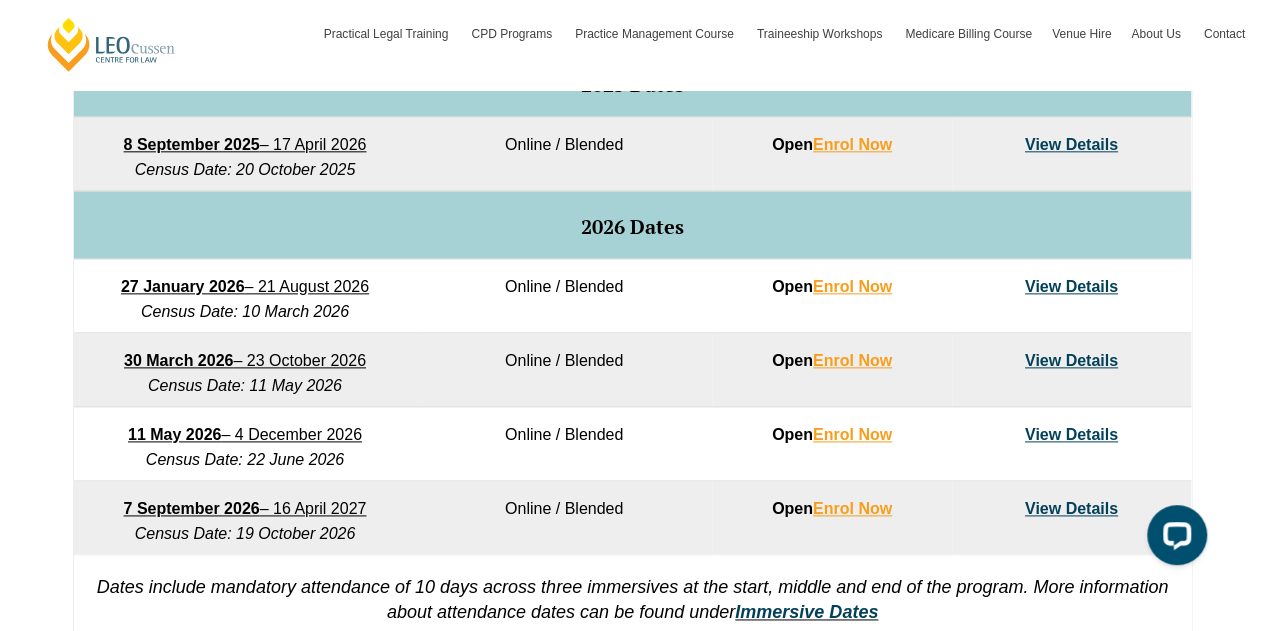 scroll, scrollTop: 1061, scrollLeft: 0, axis: vertical 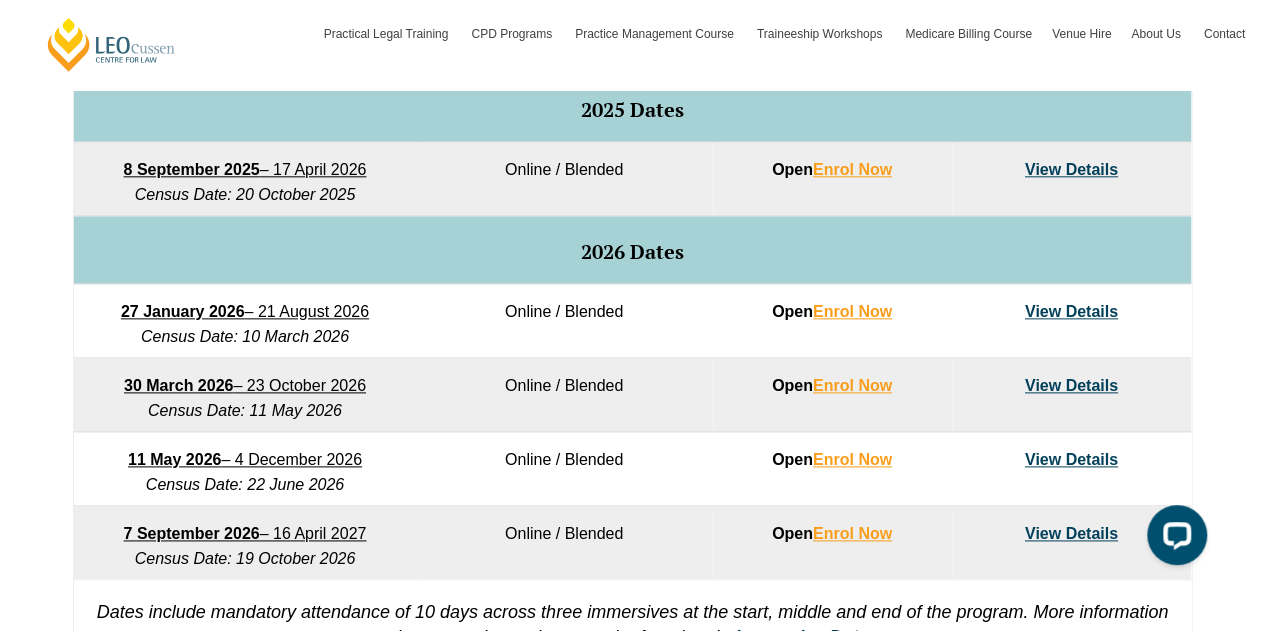 click on "8 September 2025  – 17 April 2026" at bounding box center (245, 169) 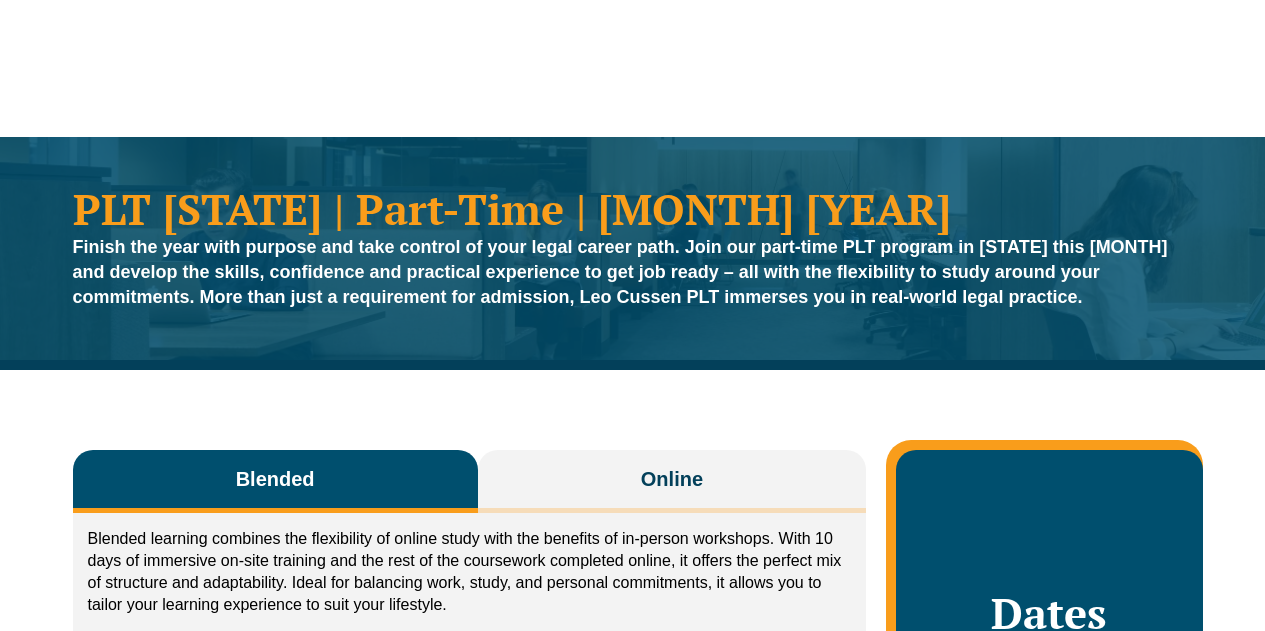 scroll, scrollTop: 0, scrollLeft: 0, axis: both 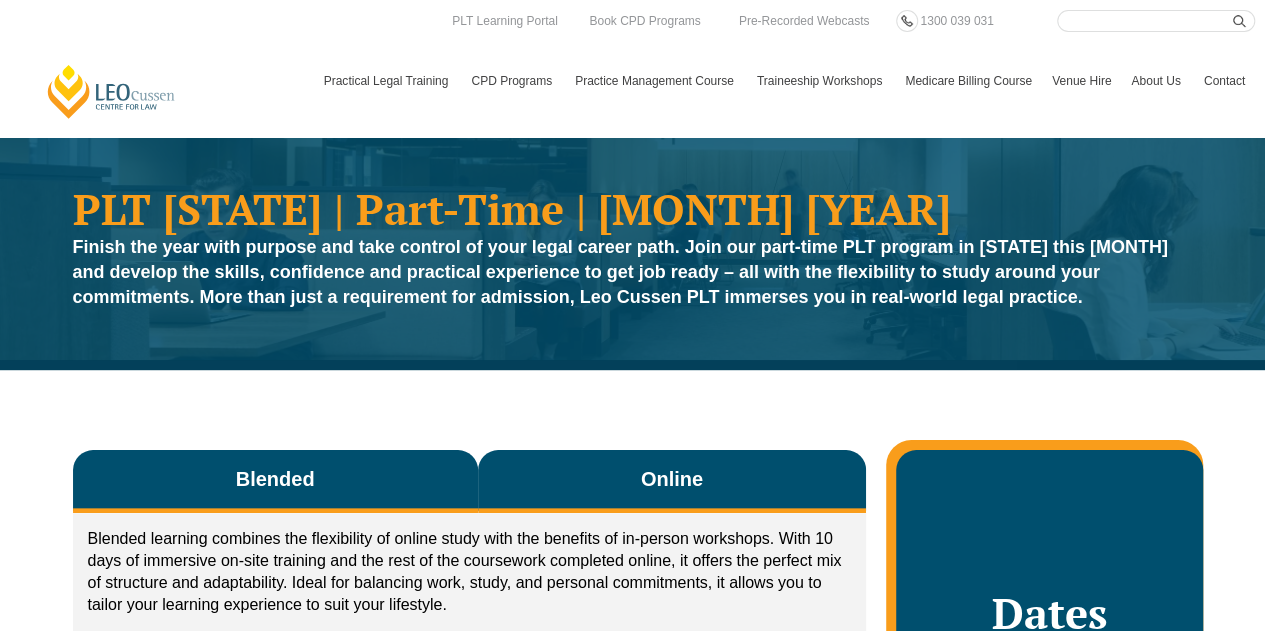 click on "Online" at bounding box center [672, 481] 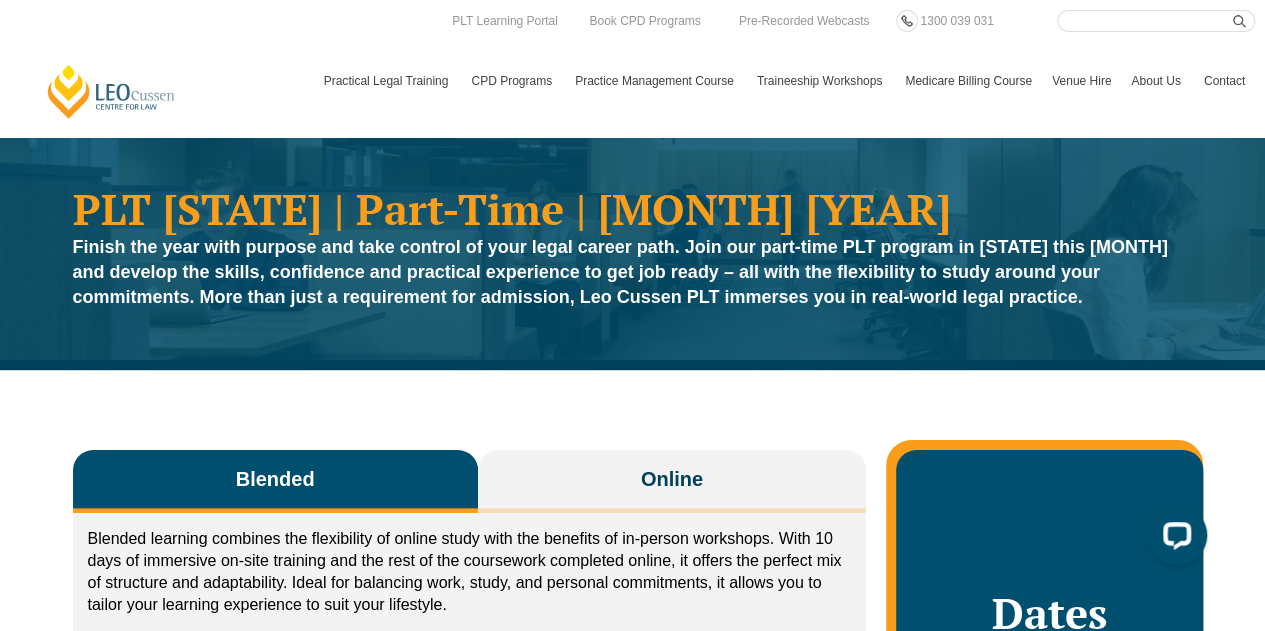scroll, scrollTop: 0, scrollLeft: 0, axis: both 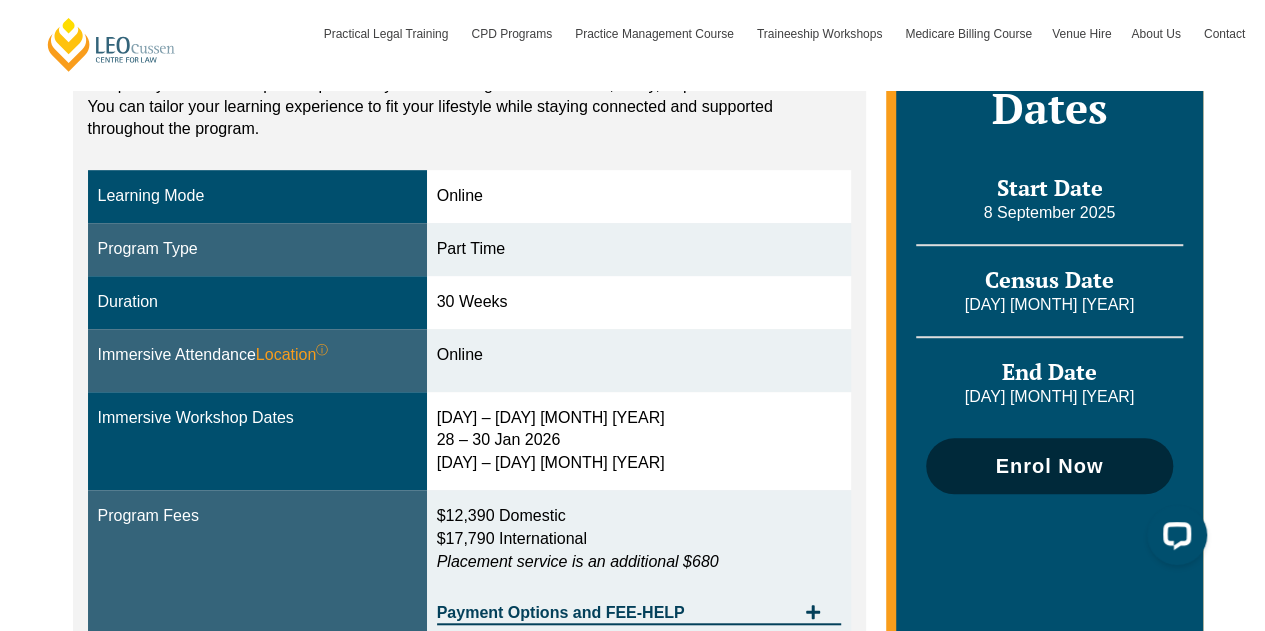 click on "Enrol Now" at bounding box center [1049, 466] 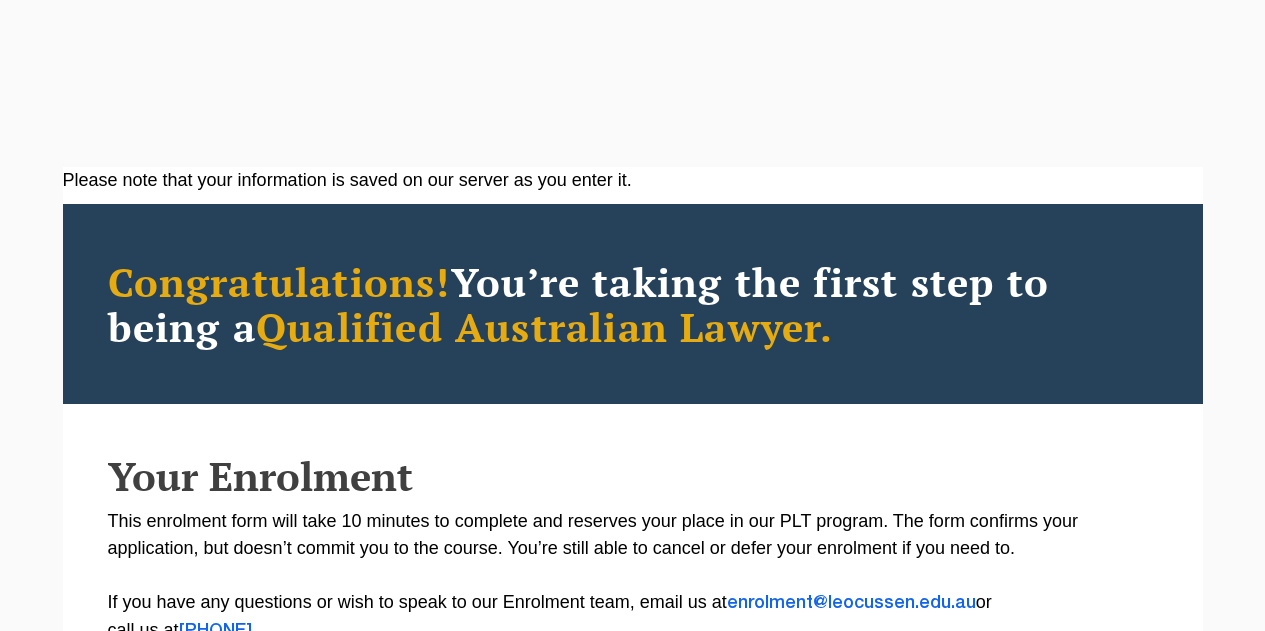 scroll, scrollTop: 0, scrollLeft: 0, axis: both 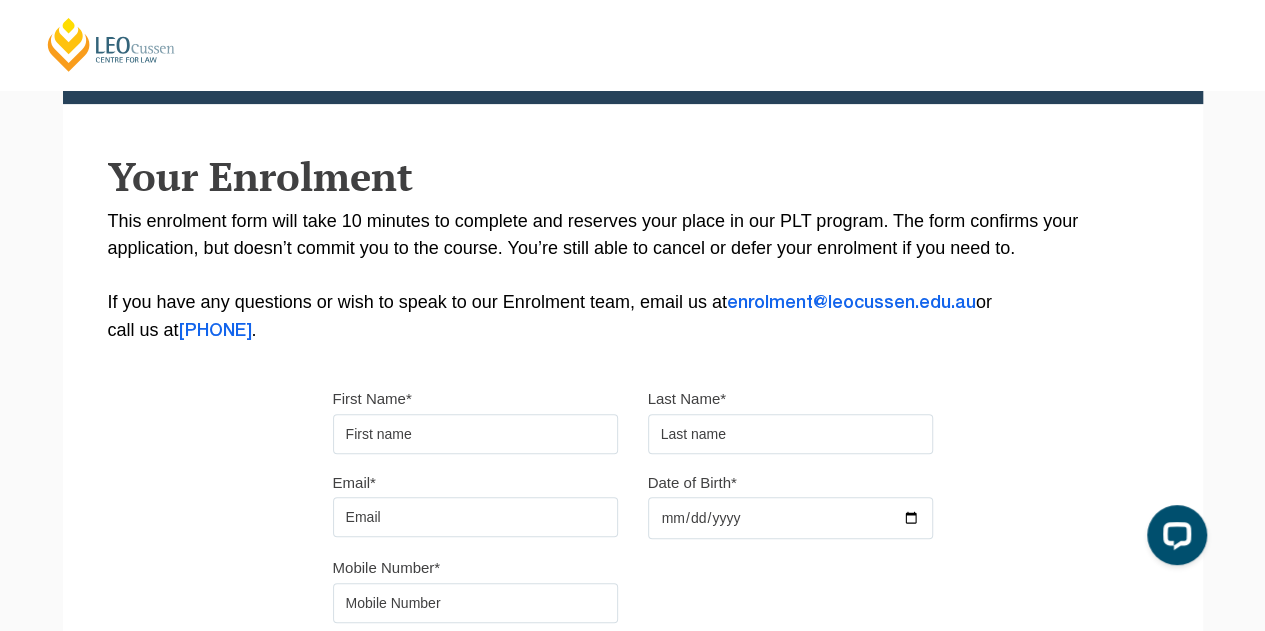 click on "First Name*             Last Name*" at bounding box center [633, 427] 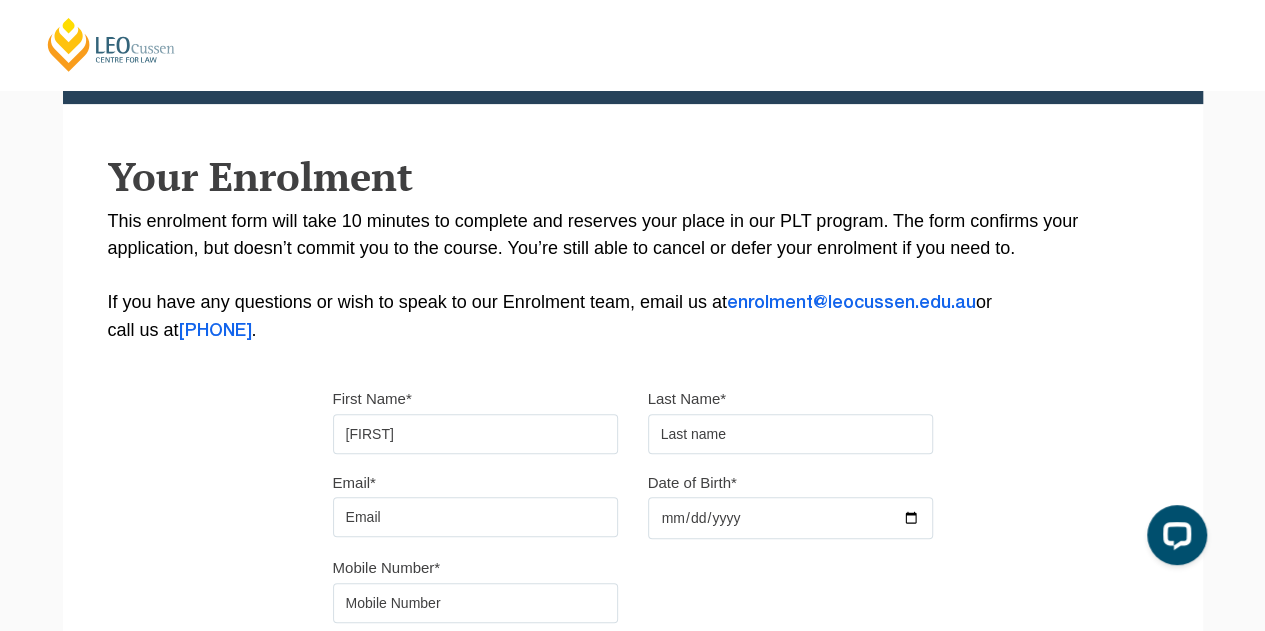 type on "[FIRST]" 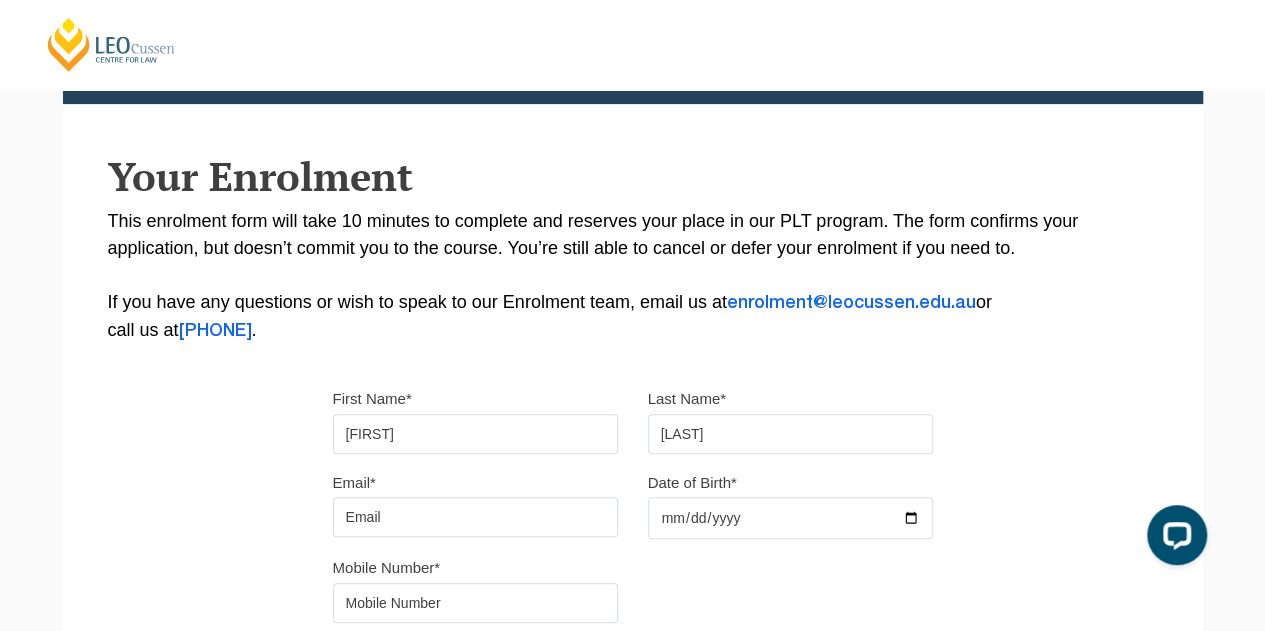 type on "[LAST]" 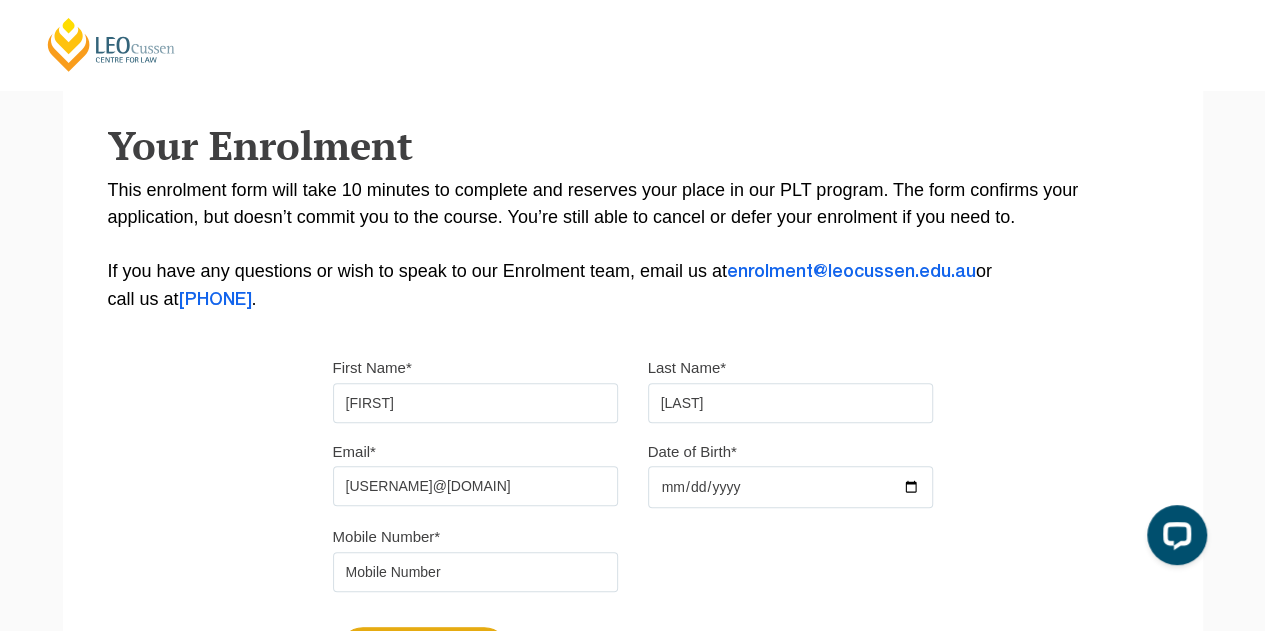 scroll, scrollTop: 300, scrollLeft: 0, axis: vertical 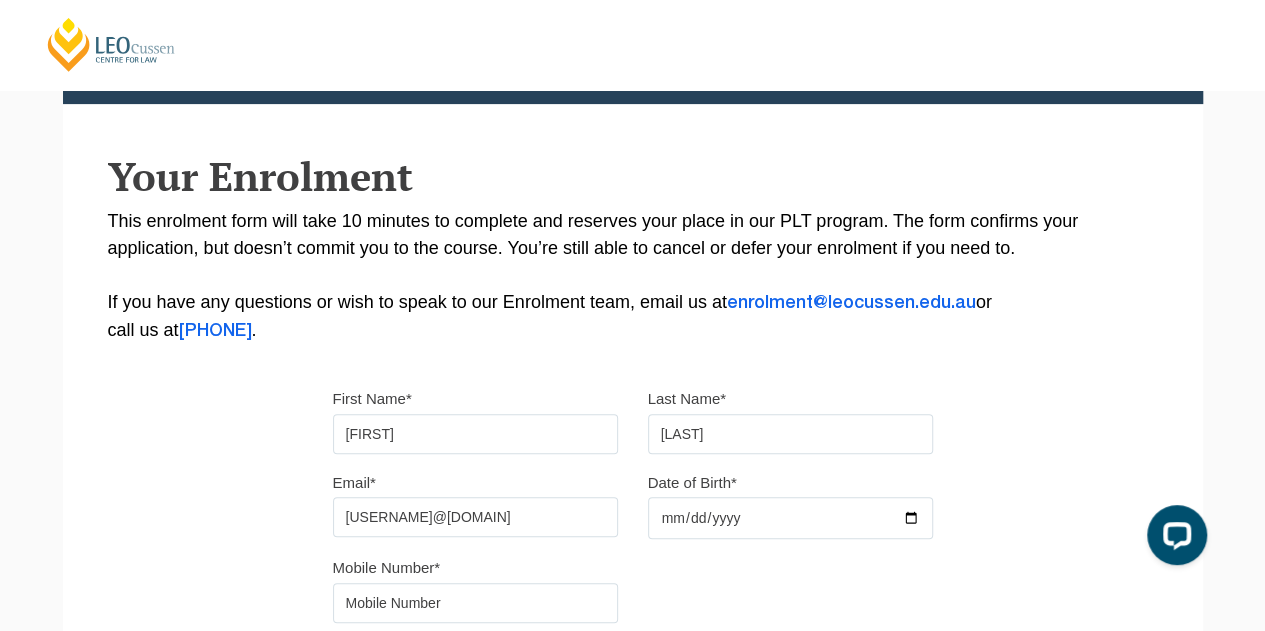 type on "[USERNAME]@[DOMAIN]" 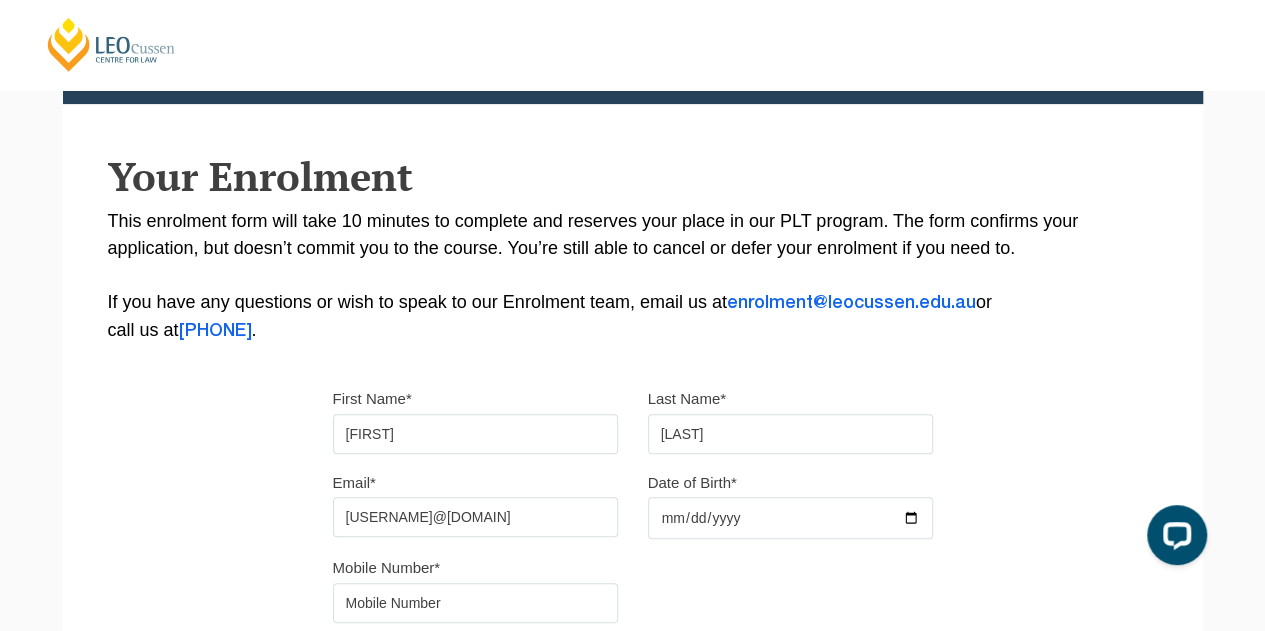 type on "[YYYY]-[MM]-[DD]" 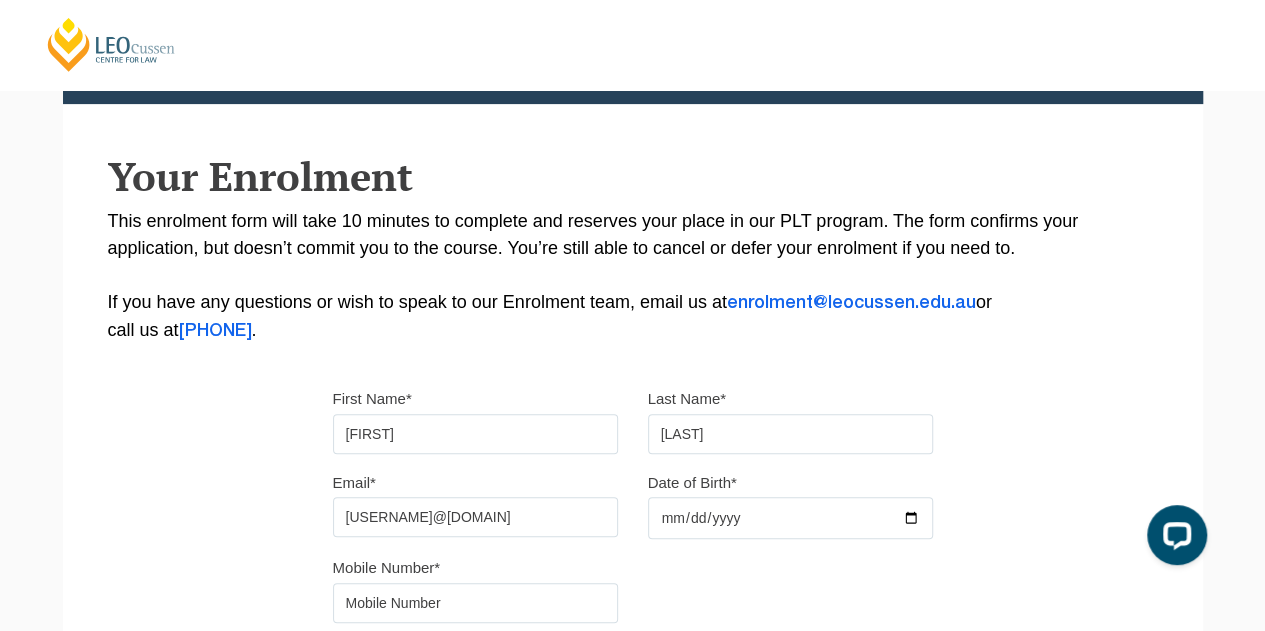 click at bounding box center (475, 603) 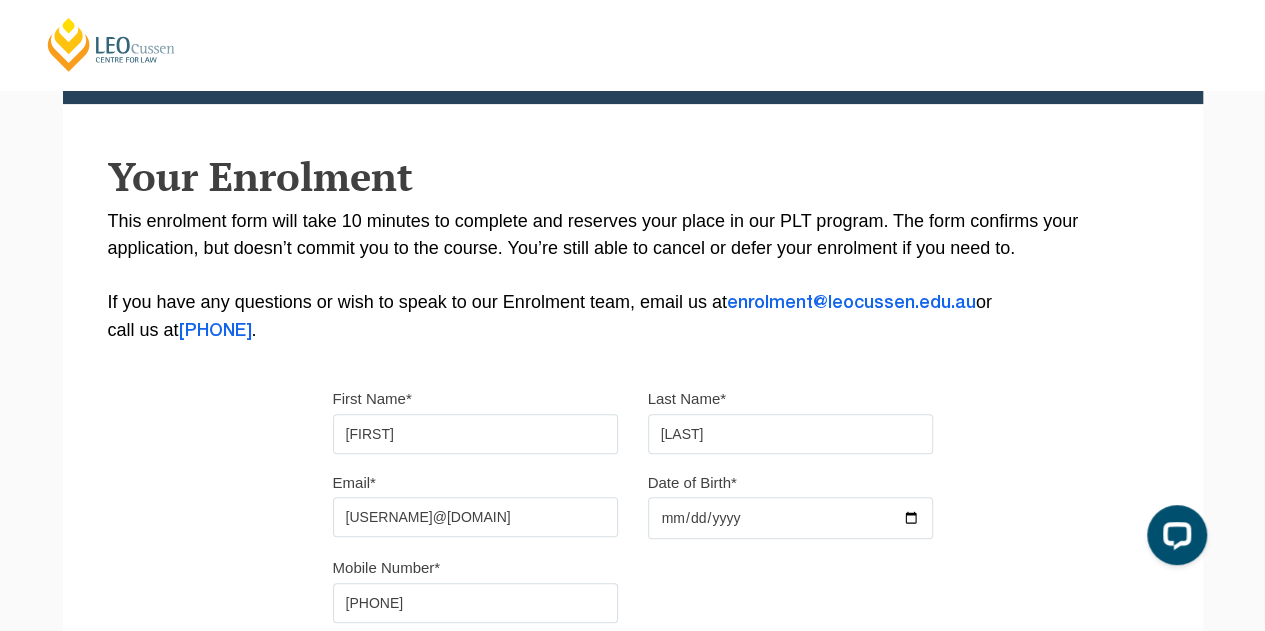 type on "[PHONE]" 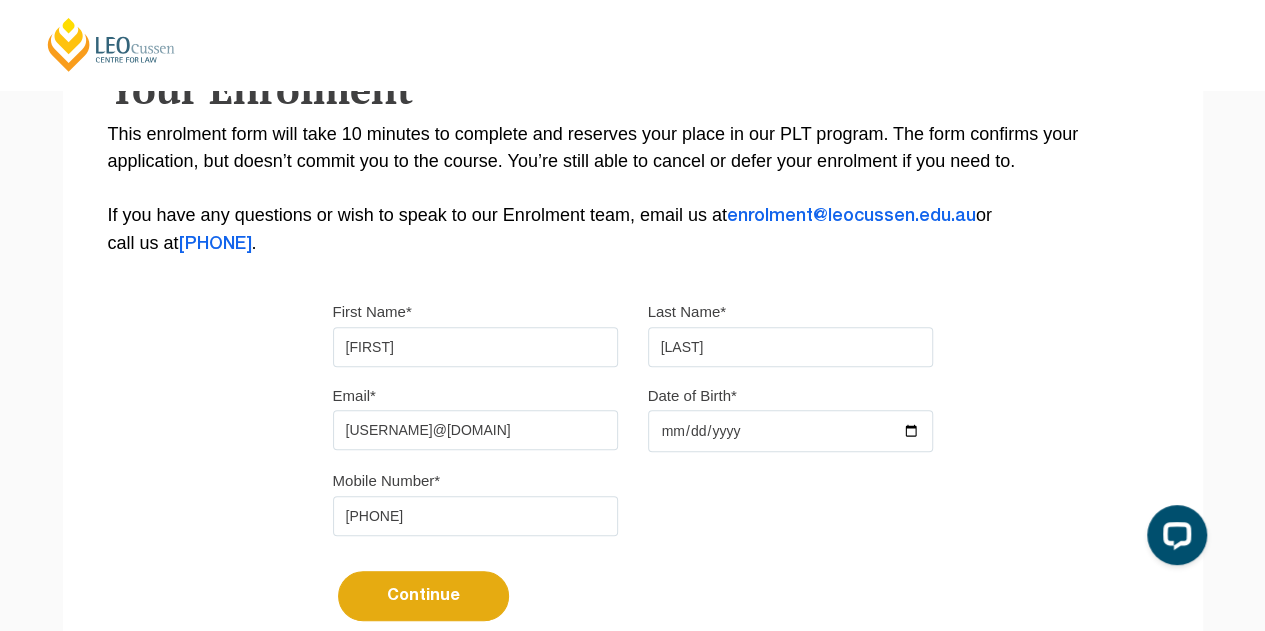 scroll, scrollTop: 431, scrollLeft: 0, axis: vertical 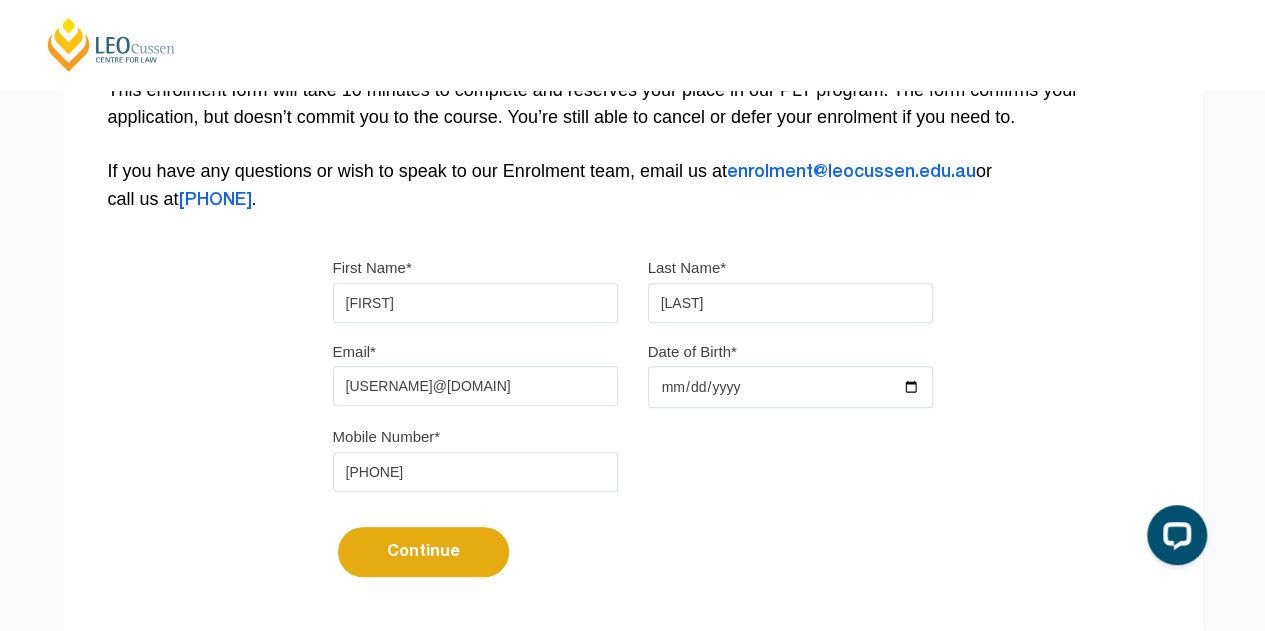 click on "Continue" at bounding box center (423, 552) 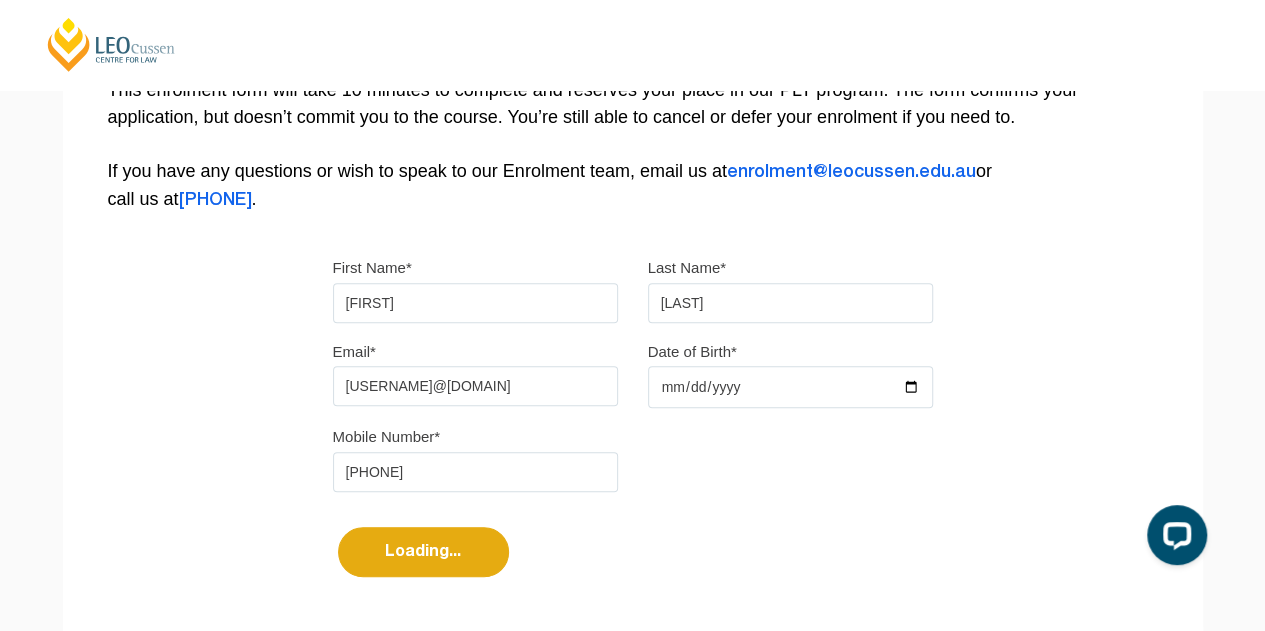 select 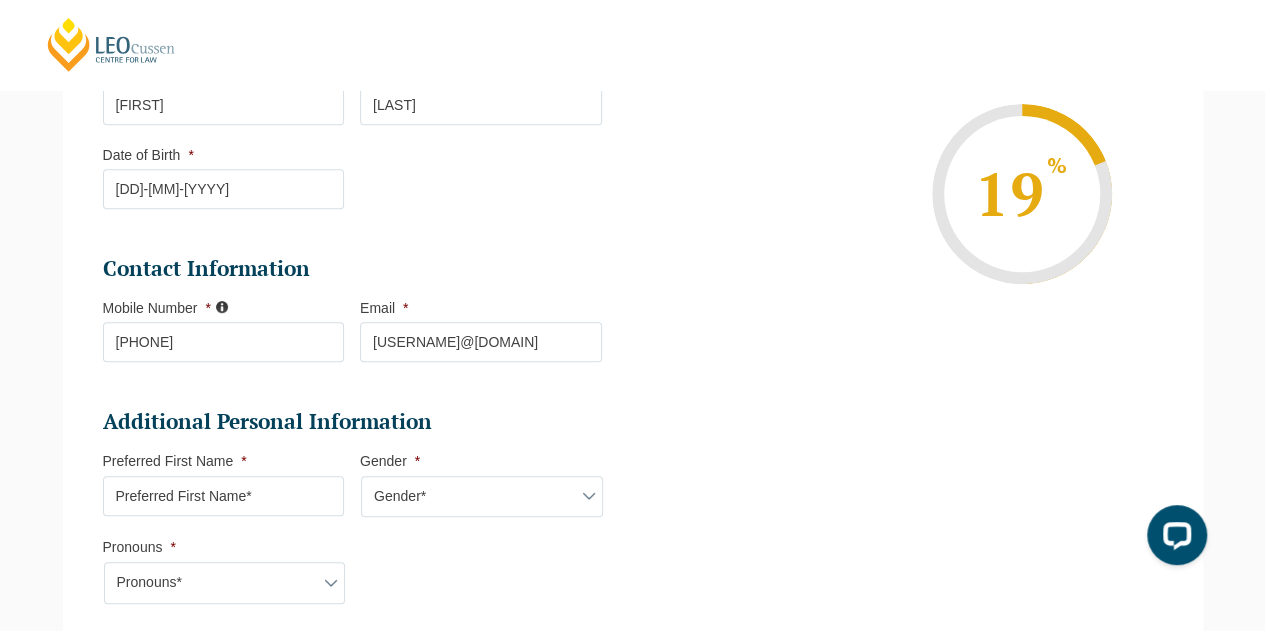 scroll, scrollTop: 368, scrollLeft: 0, axis: vertical 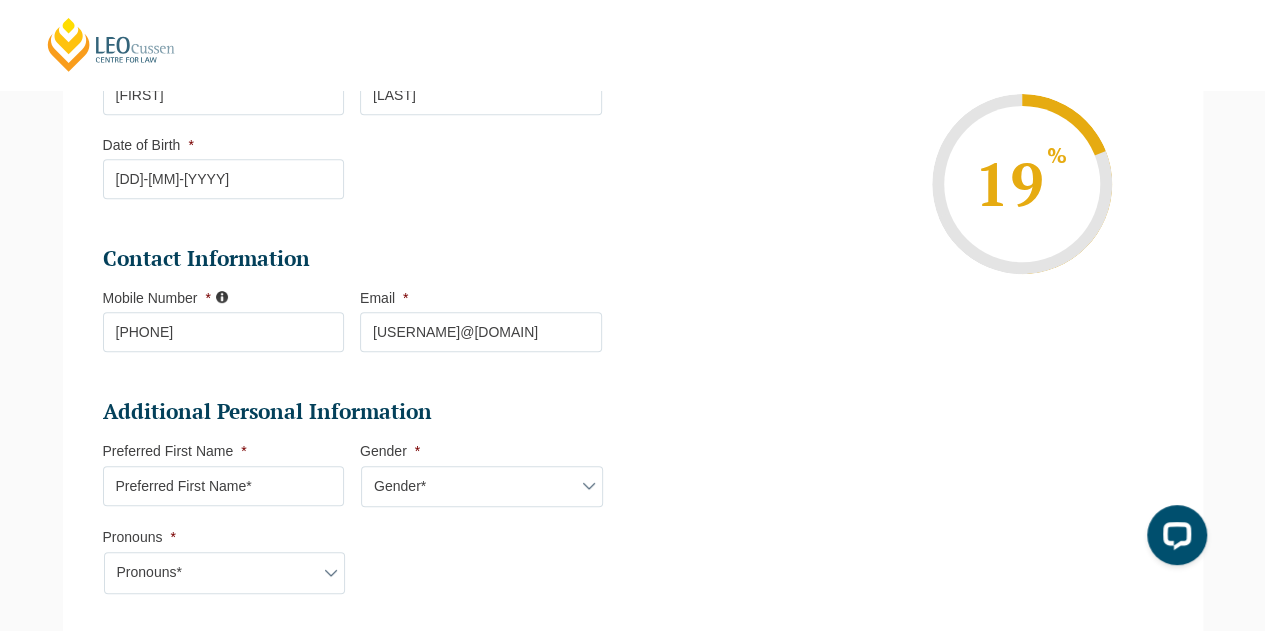 click on "Preferred First Name *" at bounding box center (224, 486) 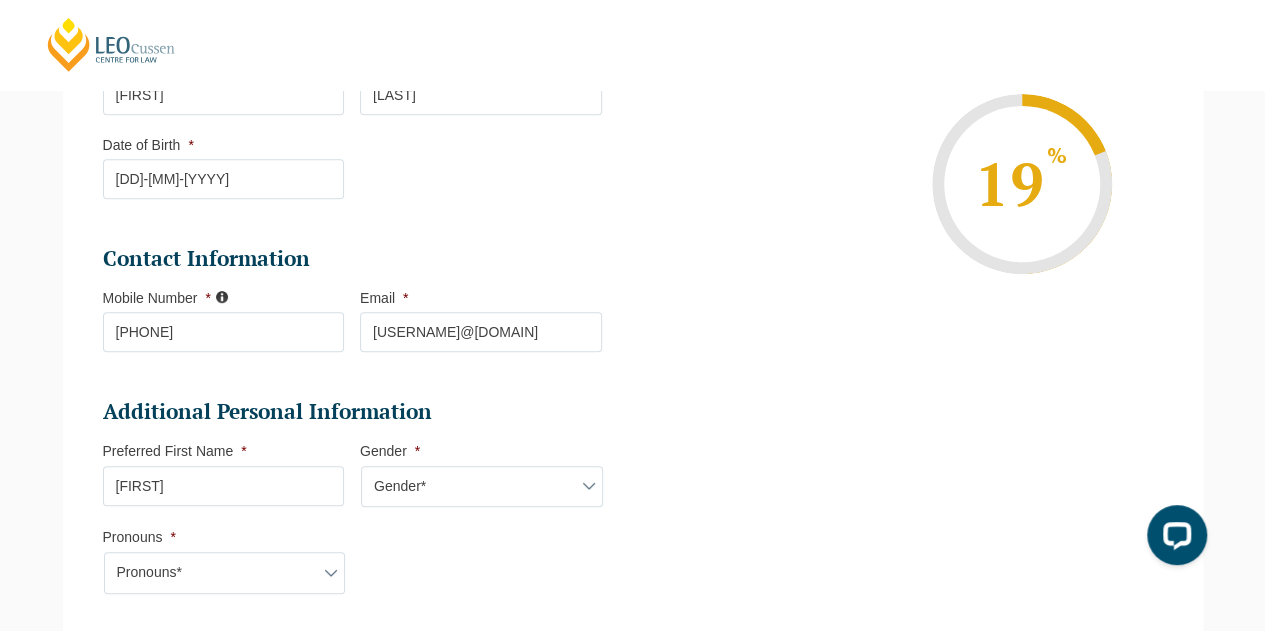 type on "[FIRST]" 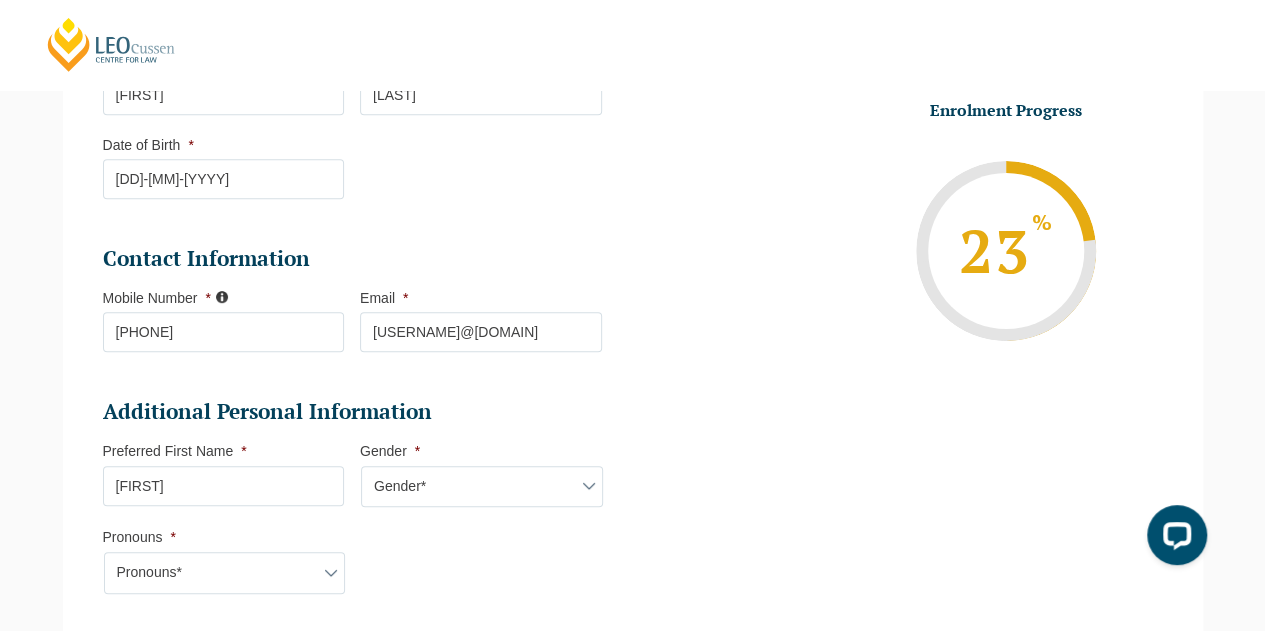 click on "Gender* Male Female Nonbinary Intersex Prefer not to disclose Other" at bounding box center (482, 487) 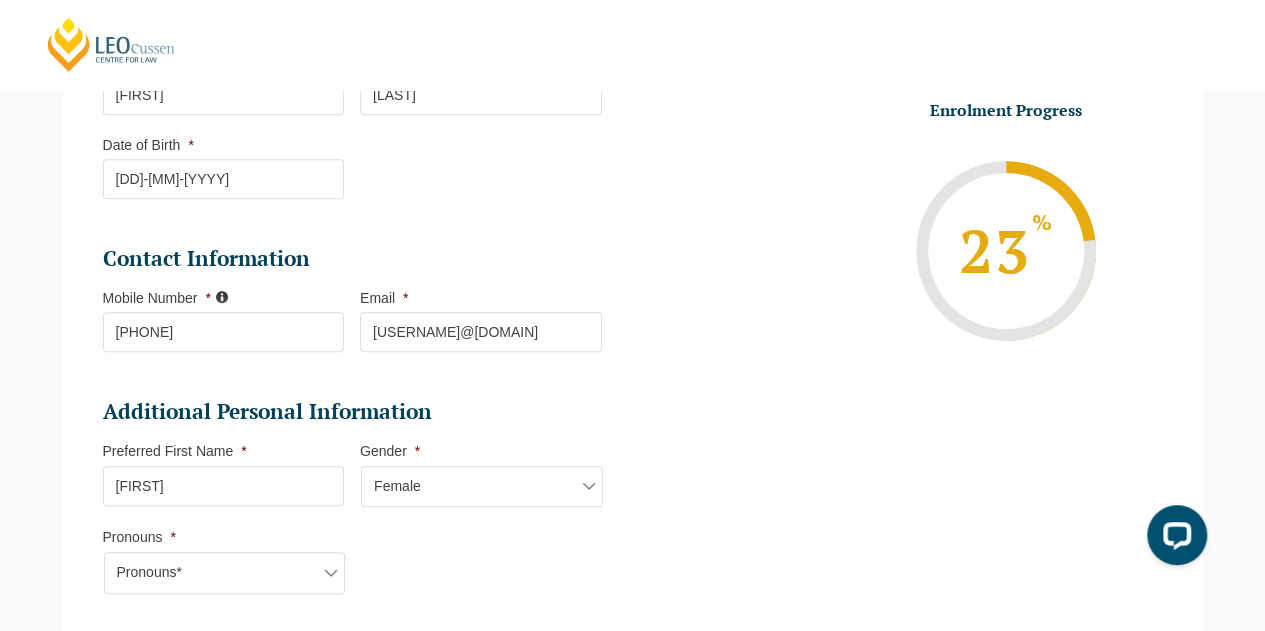 click on "Gender* Male Female Nonbinary Intersex Prefer not to disclose Other" at bounding box center [482, 487] 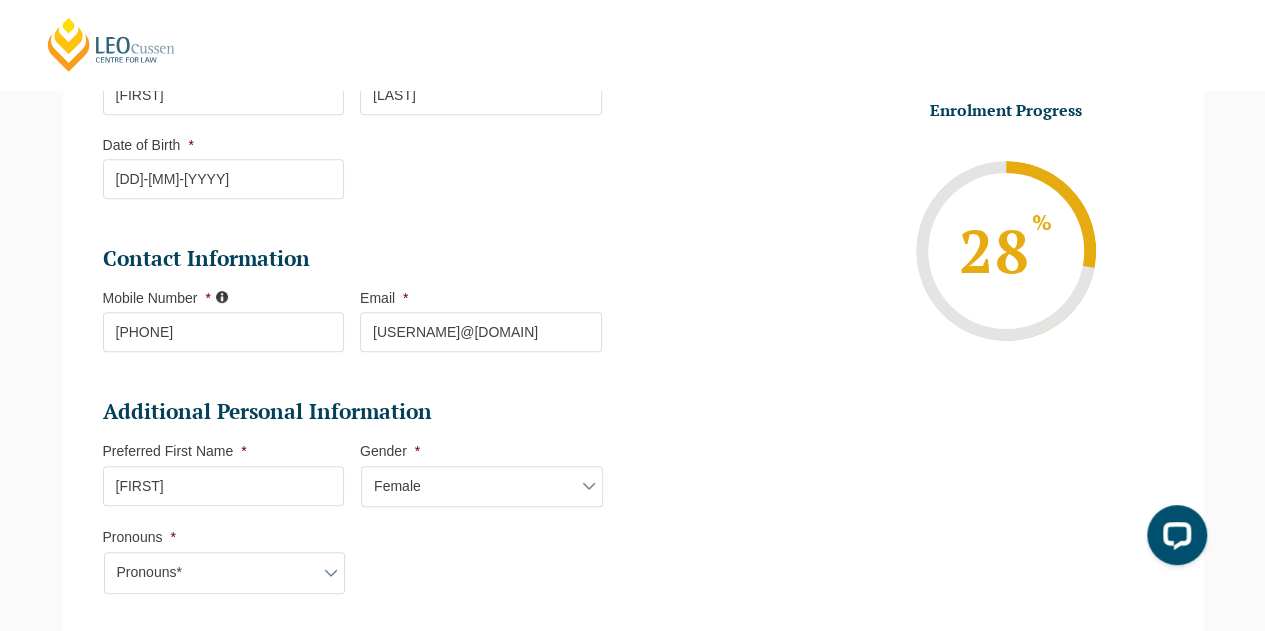click on "Pronouns* She/Her/Hers He/Him/His They/Them/Theirs Other Prefer not to disclose" at bounding box center [225, 573] 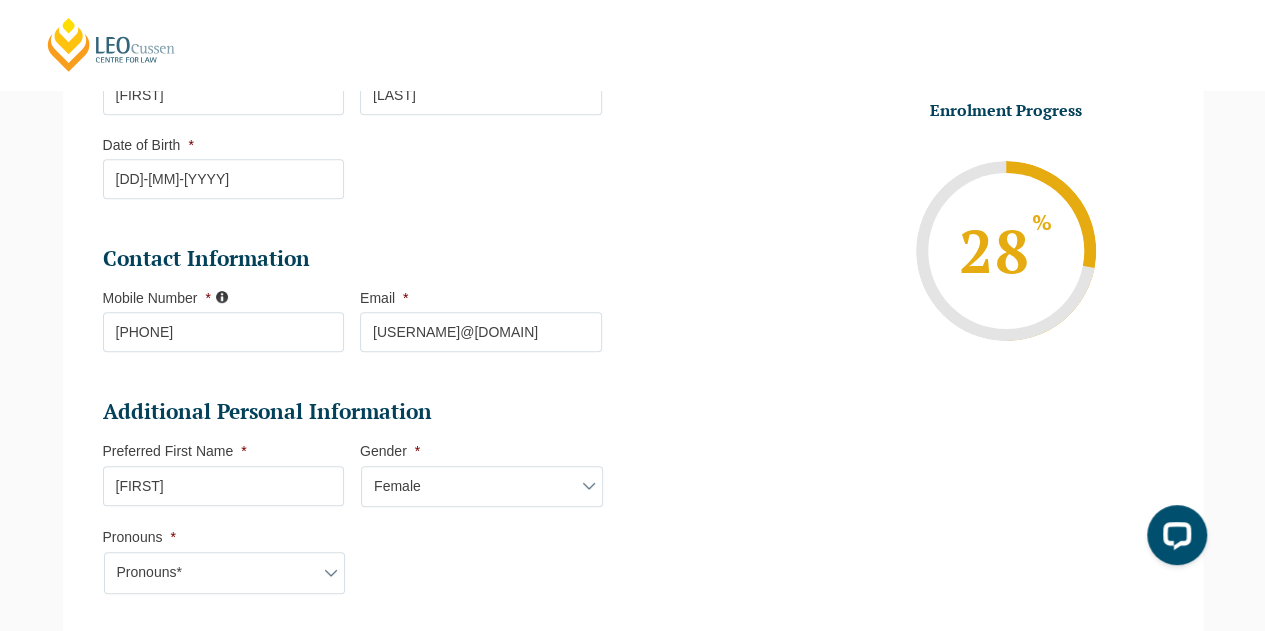 select on "She/Her/Hers" 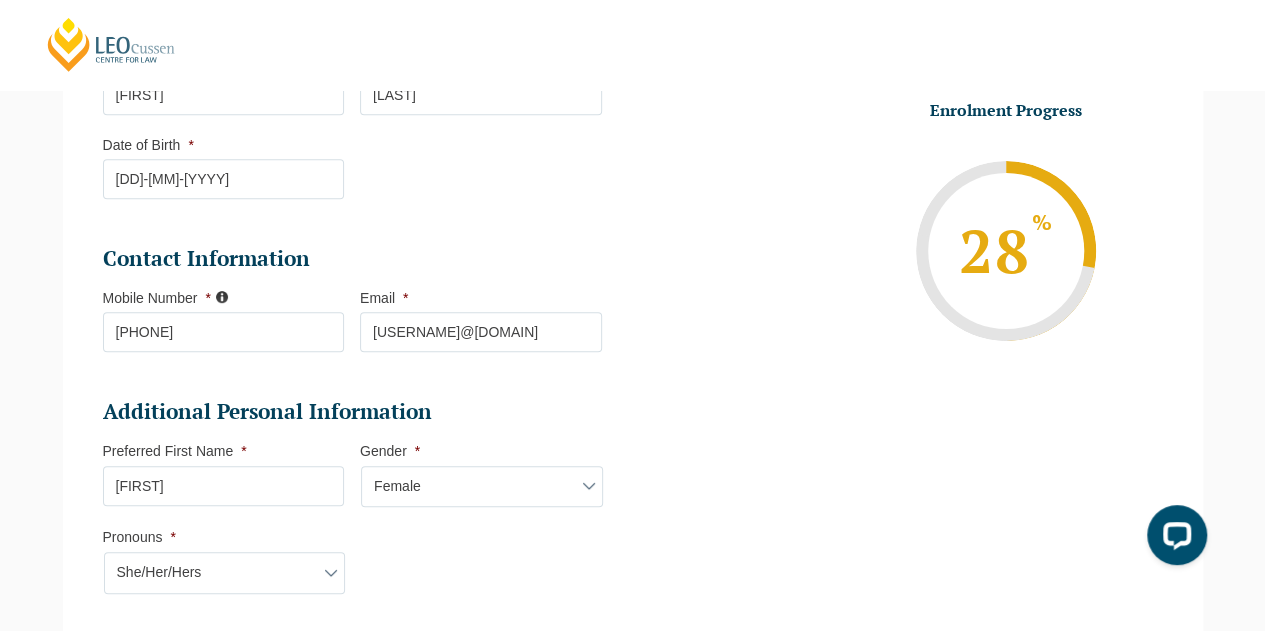 click on "Pronouns* She/Her/Hers He/Him/His They/Them/Theirs Other Prefer not to disclose" at bounding box center [225, 573] 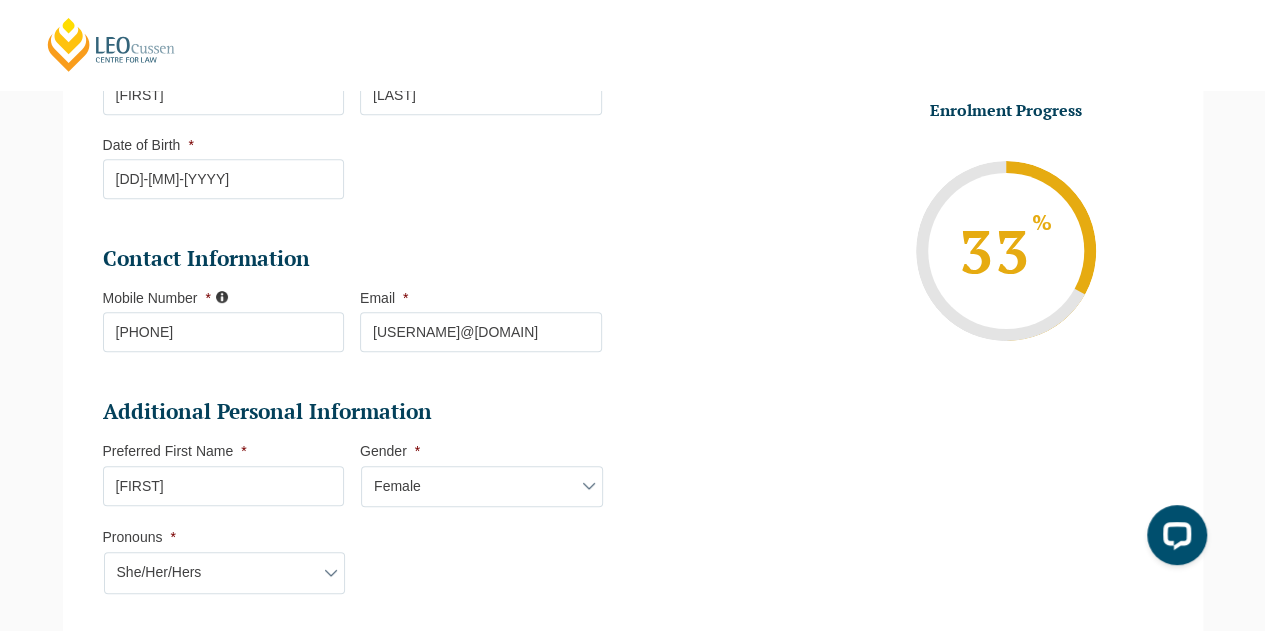click on "Additional Personal Information Preferred First Name * [FIRST] Gender * Gender* Male Female Nonbinary Intersex Prefer not to disclose Other Pronouns * Pronouns* She/Her/Hers He/Him/His They/Them/Theirs Other Prefer not to disclose Other pronouns" at bounding box center [360, 506] 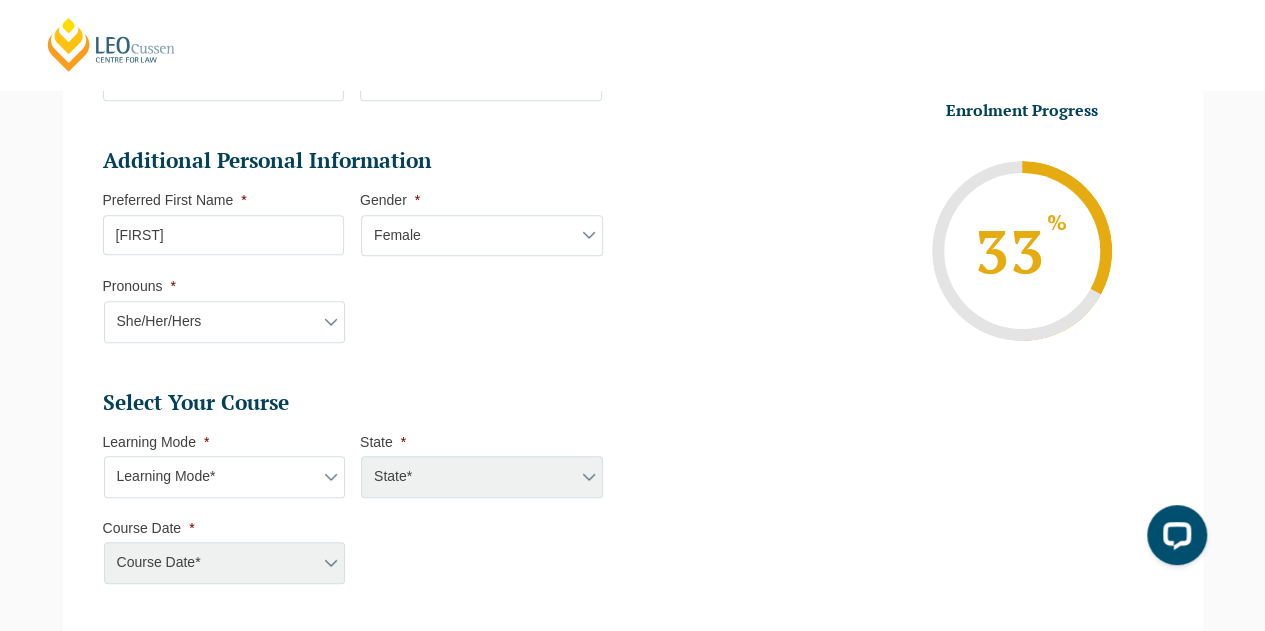 scroll, scrollTop: 661, scrollLeft: 0, axis: vertical 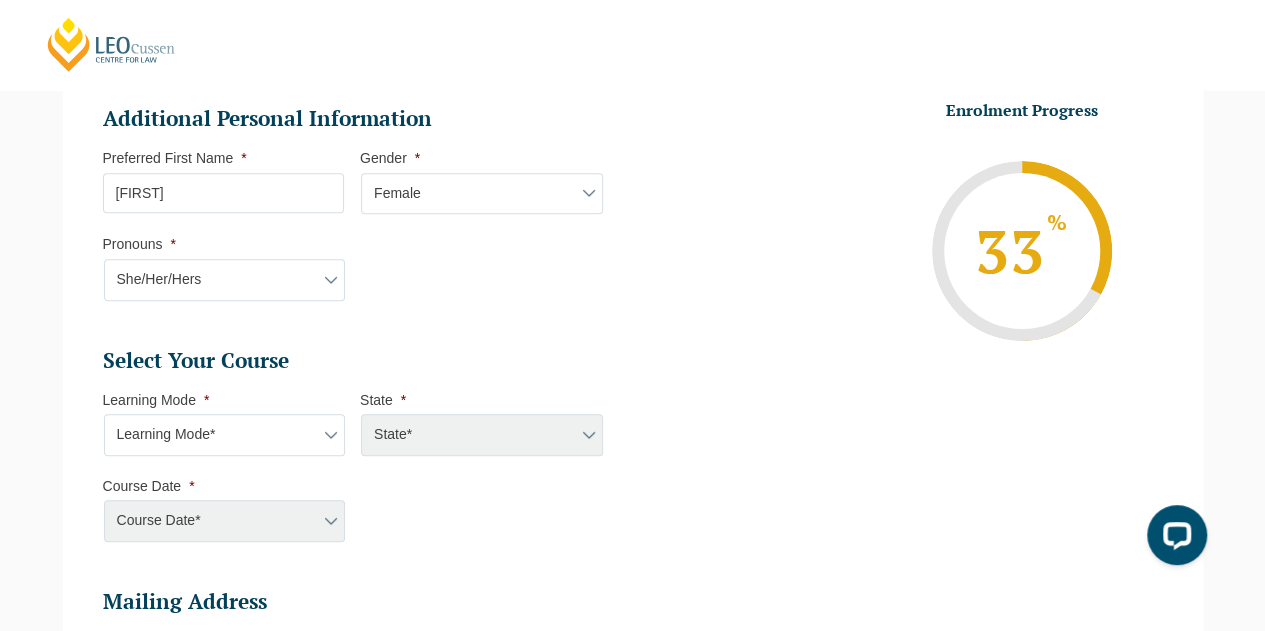 click on "Learning Mode* Online Full Time Learning Online Part Time Learning Blended Full Time Learning Blended Part Time Learning Onsite Full Time Learning" at bounding box center [225, 435] 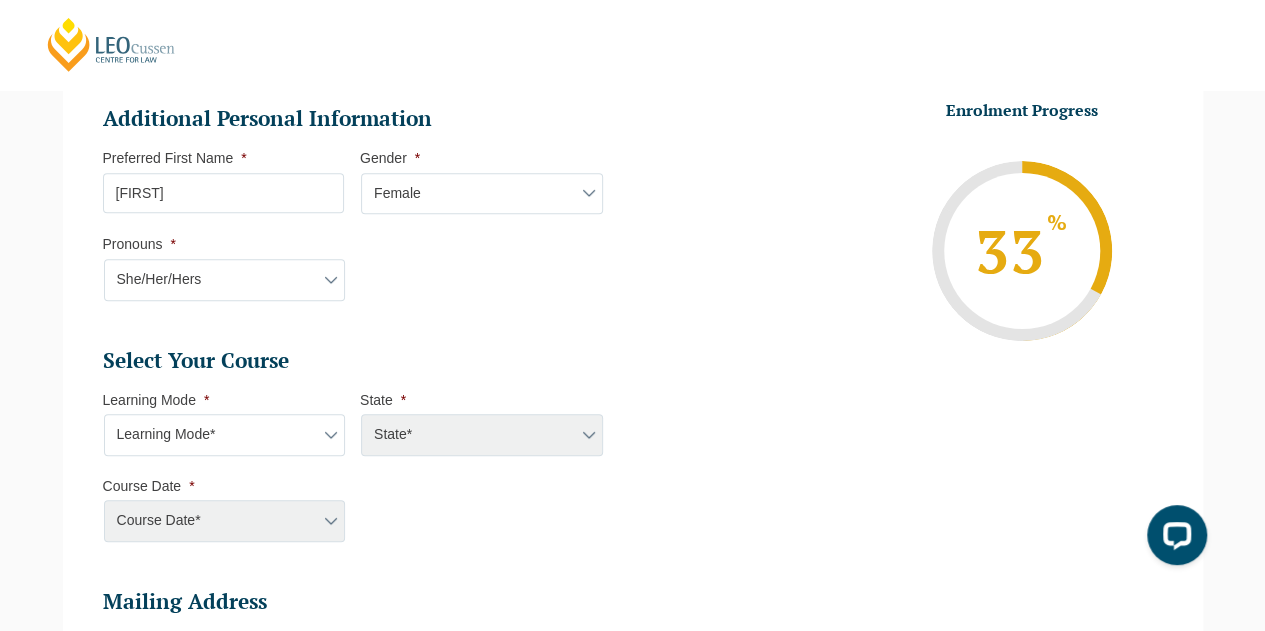 select on "Online Part Time Learning" 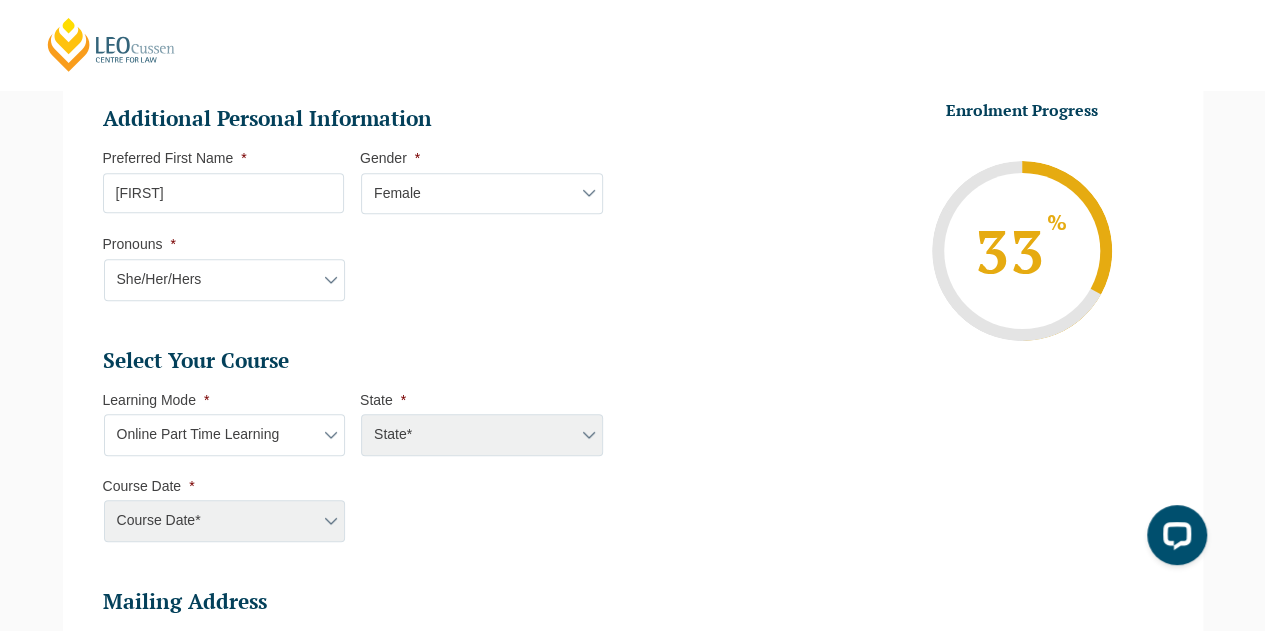 click on "Learning Mode* Online Full Time Learning Online Part Time Learning Blended Full Time Learning Blended Part Time Learning Onsite Full Time Learning" at bounding box center (225, 435) 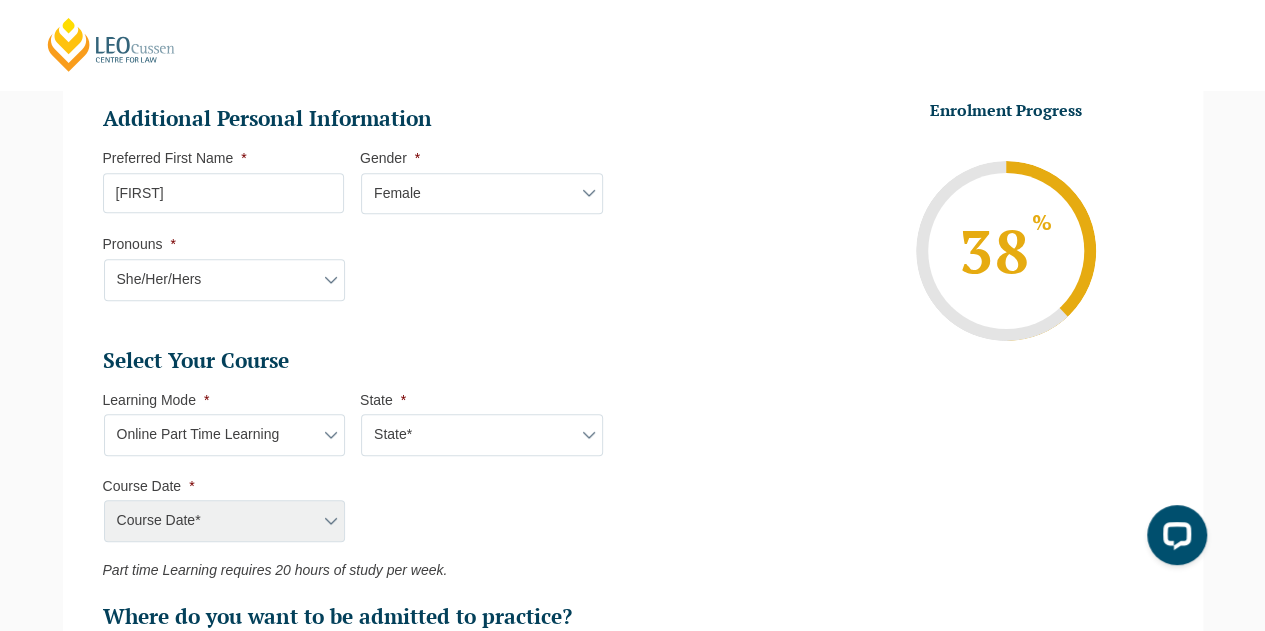 click on "Select Your Course This field is hidden when viewing the form Only for Flinder Only for Flinder flindersPLT flindersPLTpartprograms Learning Mode * Learning Mode* Online Full Time Learning Online Part Time Learning Blended Full Time Learning Blended Part Time Learning Onsite Full Time Learning State * State* National ([STATE]/[STATE], [STATE], [STATE], [STATE], [STATE]) Flinders Topic Code * Flinders Topic Code LLAW7004 LLAW8306 Flinders Topic Code multi * LLAW7000 LLAW7001 LLAW7002 LLAW7003 Hold down the ctrl or shift button to select multiple options. This field is hidden when viewing the form Flinders Topic Code multi salesforce * LLAW7000 LLAW7001 LLAW7002 LLAW7003 LLAW7004 LLAW8306 Hold down the ctrl or shift button to select multiple options. Course Date * Course Date* Maddocks 2024 December 2023 ([DD]-[MM]-[YYYY] to [DD]-[MM]-[YYYY]) May 2023 ([DD]-[MM]-[YYYY] to [DD]-[MM]-[YYYY]) November 2023 ([DD]-[MM]-[YYYY] to [DD]-[MM]-[YYYY]) September 2023 ([DD]-[MM]-[YYYY] to [DD]-[MM]-[YYYY]) January 2024 ([DD]-[MM]-[YYYY] to [DD]-[MM]-[YYYY]) January 2024 ([DD]-[MM]-[YYYY] to [DD]-[MM]-[YYYY]) ABL 2025 *" at bounding box center [360, 489] 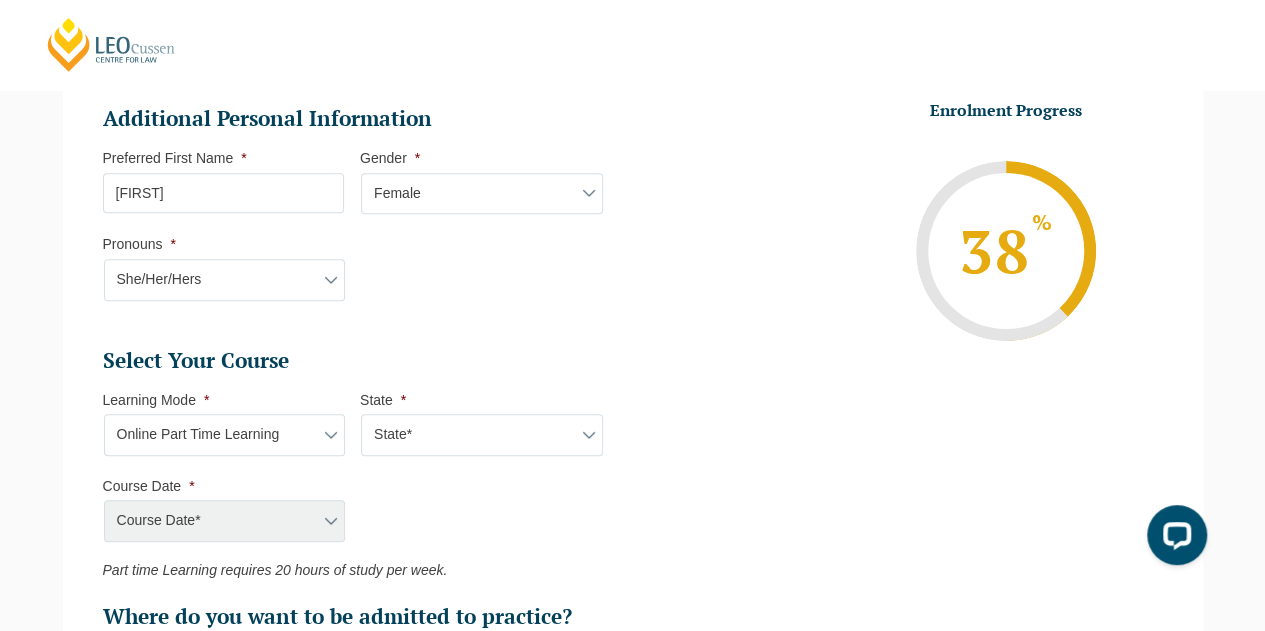 click on "State* National (ACT/NSW, VIC, QLD, SA, WA)" at bounding box center (482, 435) 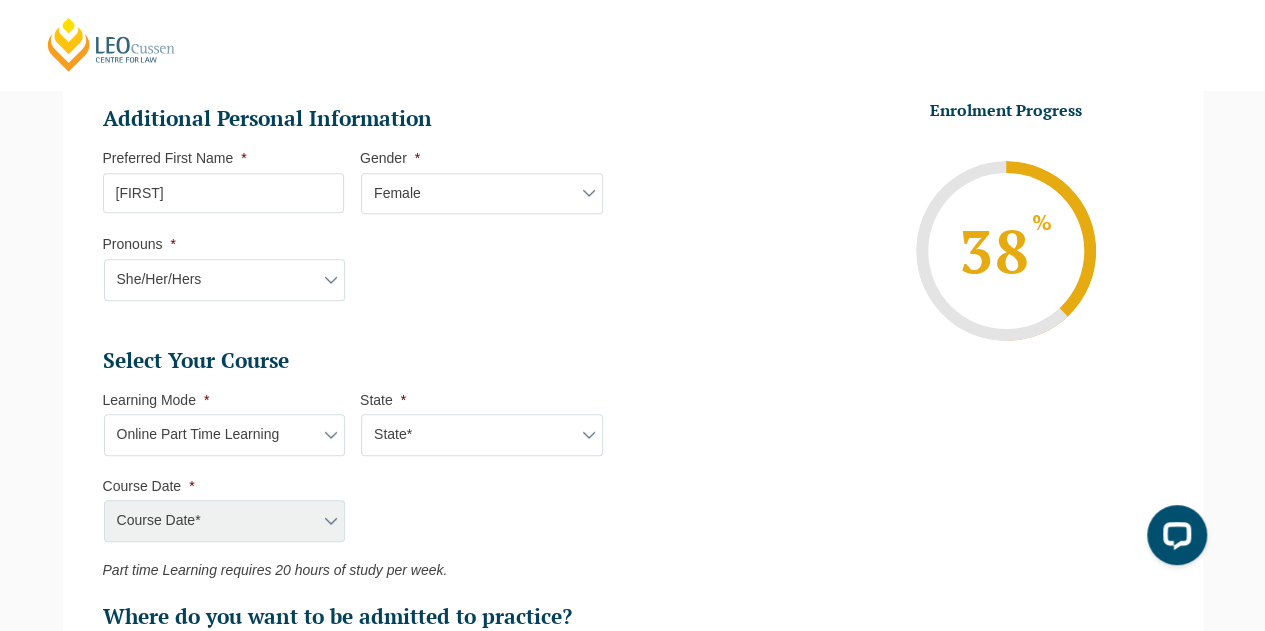 click on "State* National (ACT/NSW, VIC, QLD, SA, WA)" at bounding box center [482, 435] 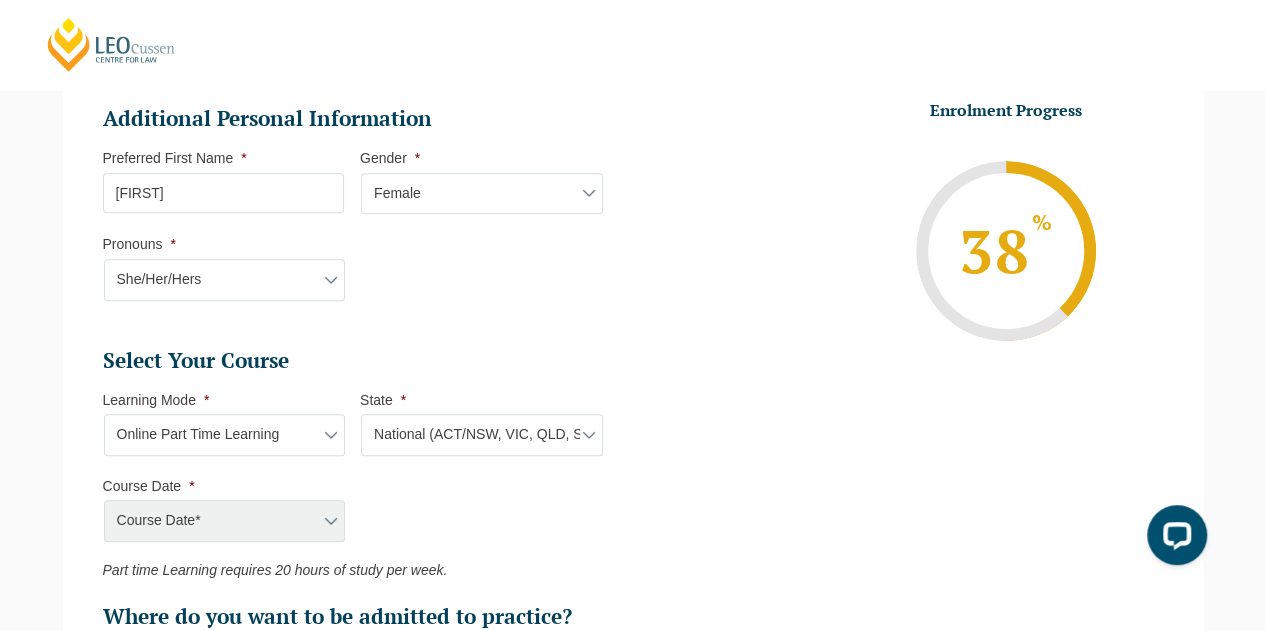 click on "State* National (ACT/NSW, VIC, QLD, SA, WA)" at bounding box center [482, 435] 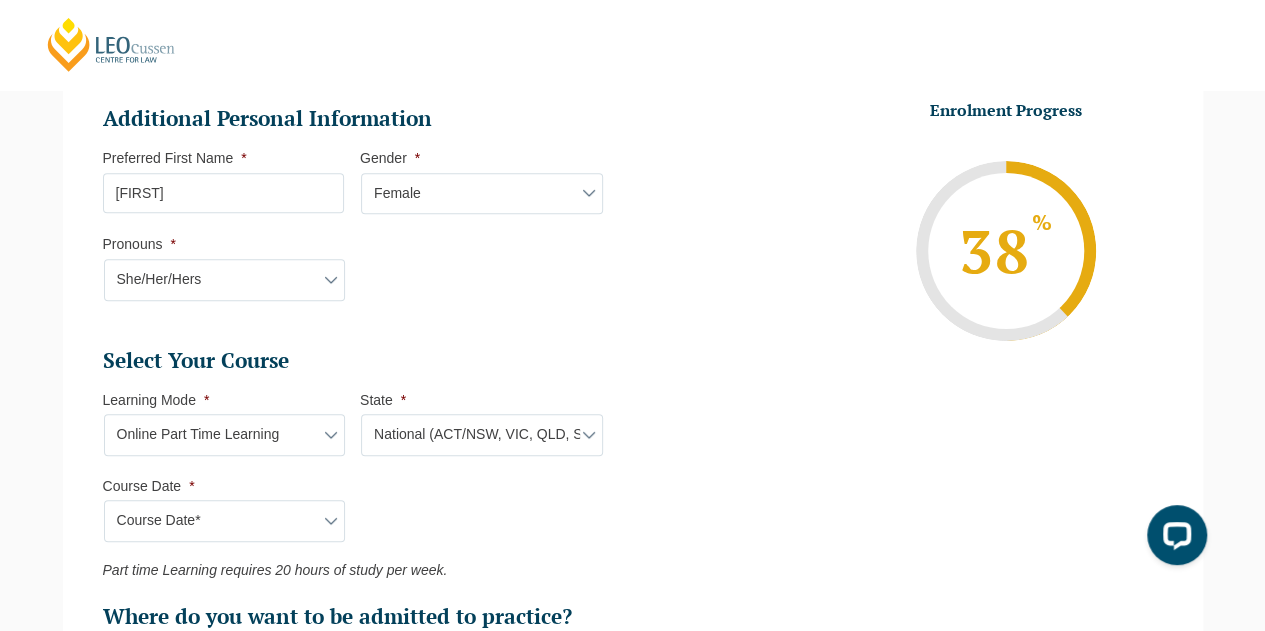 click on "Select Your Course This field is hidden when viewing the form Only for Flinder Only for Flinder flindersPLT flindersPLTpartprograms Learning Mode * Learning Mode* Online Full Time Learning Online Part Time Learning Blended Full Time Learning Blended Part Time Learning Onsite Full Time Learning State * State* National (ACT/NSW, VIC, QLD, SA, WA) Flinders Topic Code * Flinders Topic Code LLAW7004 LLAW8306 Flinders Topic Code multi * LLAW7000 LLAW7001 LLAW7002 LLAW7003 Hold down the ctrl or shift button to select multiple options. This field is hidden when viewing the form Flinders Topic Code multi salesforce * LLAW7000 LLAW7001 LLAW7002 LLAW7003 LLAW7004 LLAW8306 Hold down the ctrl or shift button to select multiple options. Course Date * Course Date* September 2025 ([DD]-[MON]-[YYYY] to [DD]-[MON]-[YYYY]) January 2026 ([DD]-[MON]-[YYYY] to [DD]-[MON]-[YYYY]) March 2026 ([DD]-[MON]-[YYYY] to [DD]-[MON]-[YYYY]) May 2026 ([DD]-[MON]-[YYYY] to [DD]-[MON]-[YYYY]) September 2026 ([DD]-[MON]-[YYYY] to [DD]-[MON]-[YYYY]) Flinders Student ID * Closing on Sunday. Enrol now Mode" at bounding box center [360, 489] 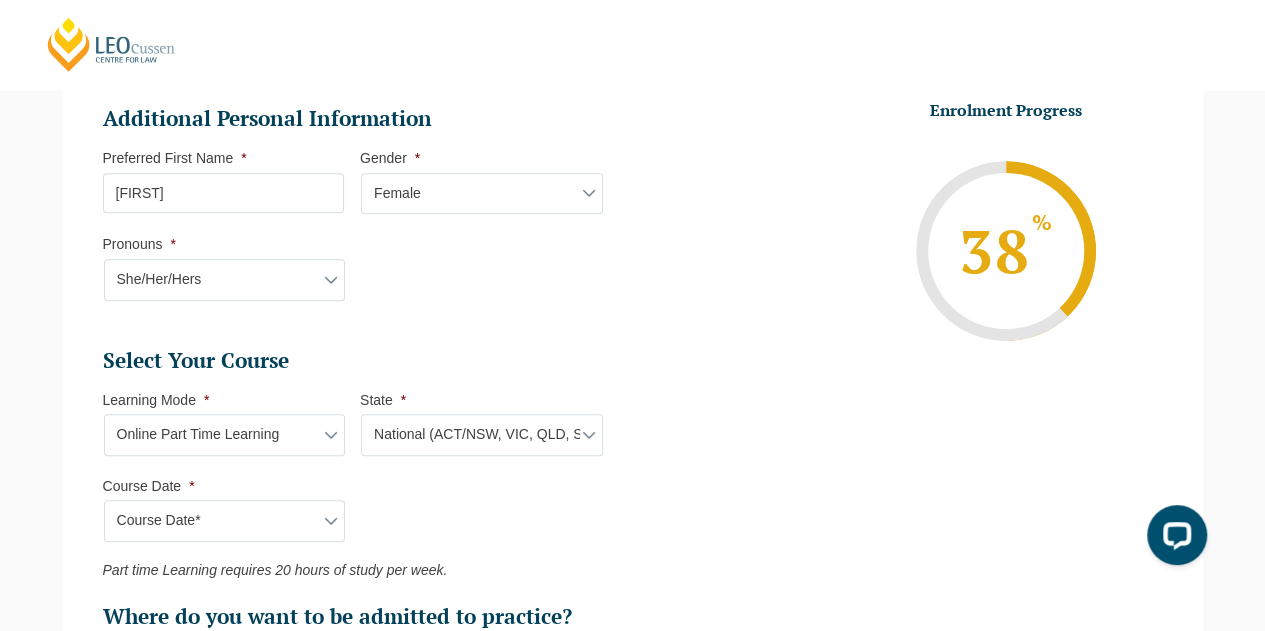 click on "Course Date* September 2025 ([DD]-[MON]-[YYYY] to [DD]-[MON]-[YYYY]) January 2026 ([DD]-[MON]-[YYYY] to [DD]-[MON]-[YYYY]) March 2026 ([DD]-[MON]-[YYYY] to [DD]-[MON]-[YYYY]) May 2026 ([DD]-[MON]-[YYYY] to [DD]-[MON]-[YYYY]) September 2026 ([DD]-[MON]-[YYYY] to [DD]-[MON]-[YYYY])" at bounding box center (225, 521) 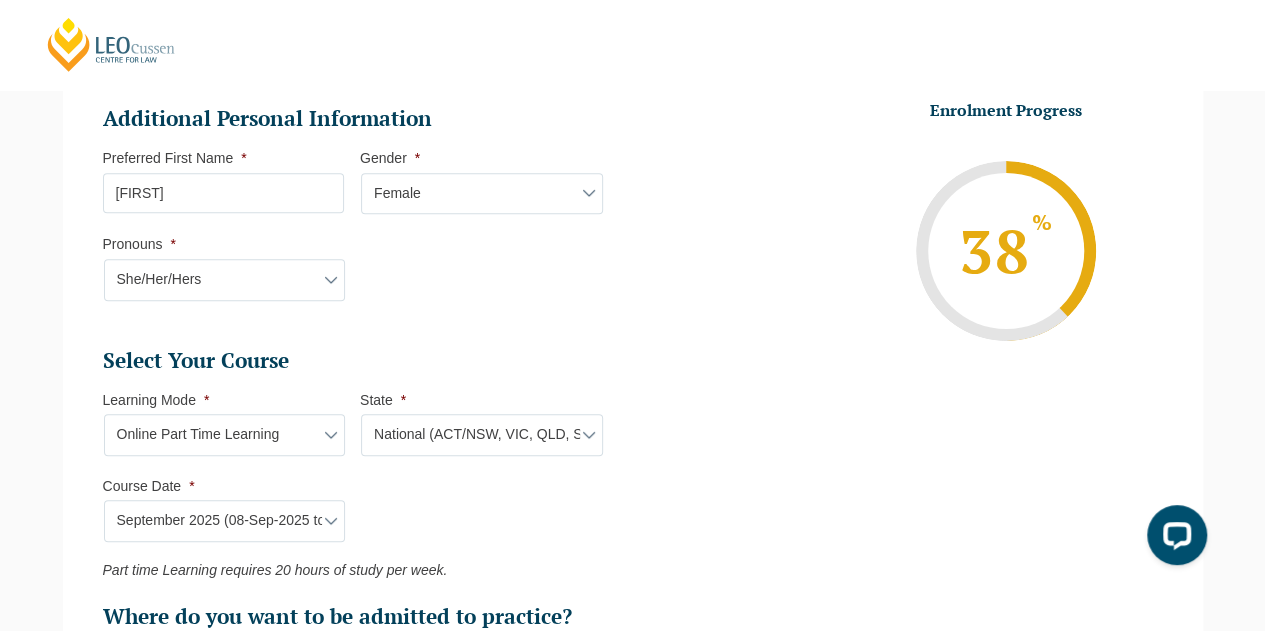 click on "Course Date* September 2025 ([DD]-[MON]-[YYYY] to [DD]-[MON]-[YYYY]) January 2026 ([DD]-[MON]-[YYYY] to [DD]-[MON]-[YYYY]) March 2026 ([DD]-[MON]-[YYYY] to [DD]-[MON]-[YYYY]) May 2026 ([DD]-[MON]-[YYYY] to [DD]-[MON]-[YYYY]) September 2026 ([DD]-[MON]-[YYYY] to [DD]-[MON]-[YYYY])" at bounding box center (225, 521) 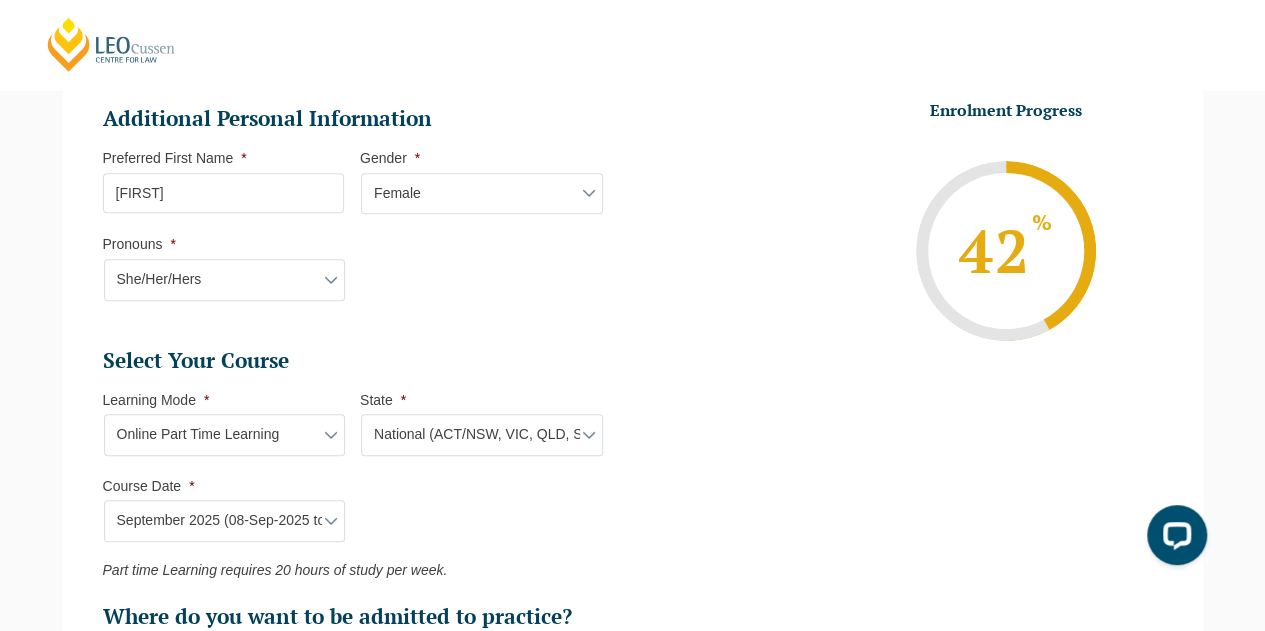 click on "Select Your Course This field is hidden when viewing the form Only for Flinder Only for Flinder flindersPLT flindersPLTpartprograms Learning Mode * Learning Mode* Online Full Time Learning Online Part Time Learning Blended Full Time Learning Blended Part Time Learning Onsite Full Time Learning State * State* National (ACT/NSW, VIC, QLD, SA, WA) Flinders Topic Code * Flinders Topic Code LLAW7004 LLAW8306 Flinders Topic Code multi * LLAW7000 LLAW7001 LLAW7002 LLAW7003 Hold down the ctrl or shift button to select multiple options. This field is hidden when viewing the form Flinders Topic Code multi salesforce * LLAW7000 LLAW7001 LLAW7002 LLAW7003 LLAW7004 LLAW8306 Hold down the ctrl or shift button to select multiple options. Course Date * Course Date* September 2025 ([DD]-[MON]-[YYYY] to [DD]-[MON]-[YYYY]) January 2026 ([DD]-[MON]-[YYYY] to [DD]-[MON]-[YYYY]) March 2026 ([DD]-[MON]-[YYYY] to [DD]-[MON]-[YYYY]) May 2026 ([DD]-[MON]-[YYYY] to [DD]-[MON]-[YYYY]) September 2026 ([DD]-[MON]-[YYYY] to [DD]-[MON]-[YYYY]) Flinders Student ID * Closing on Sunday. Enrol now Mode" at bounding box center [360, 489] 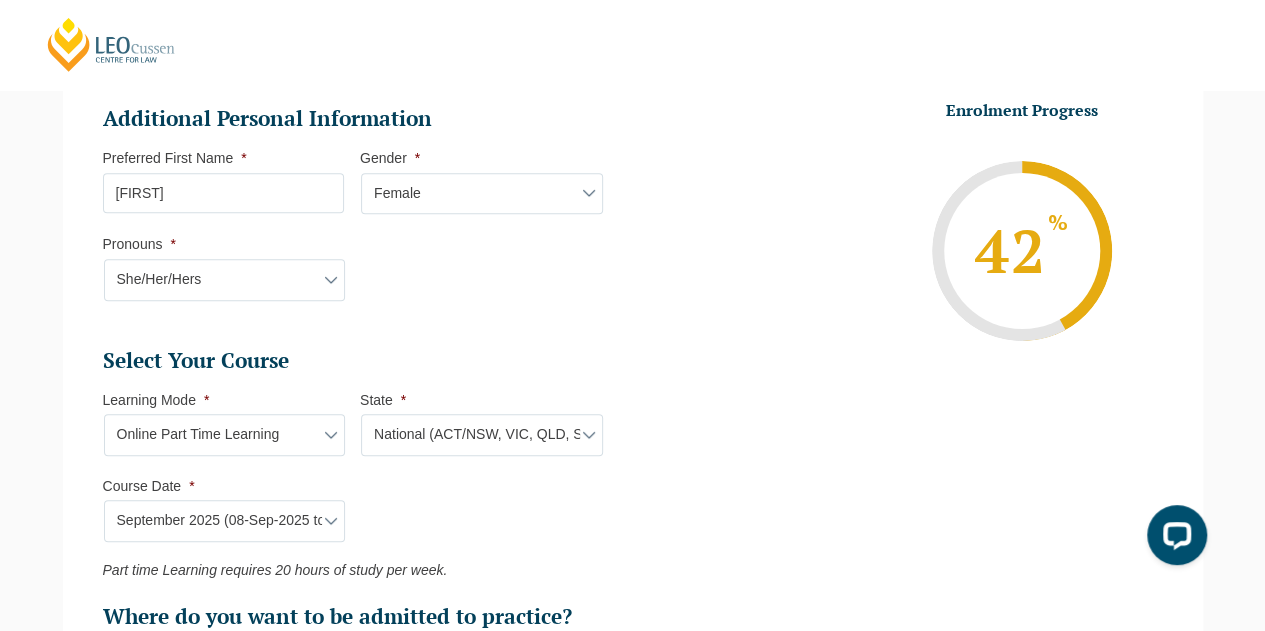 scroll, scrollTop: 873, scrollLeft: 0, axis: vertical 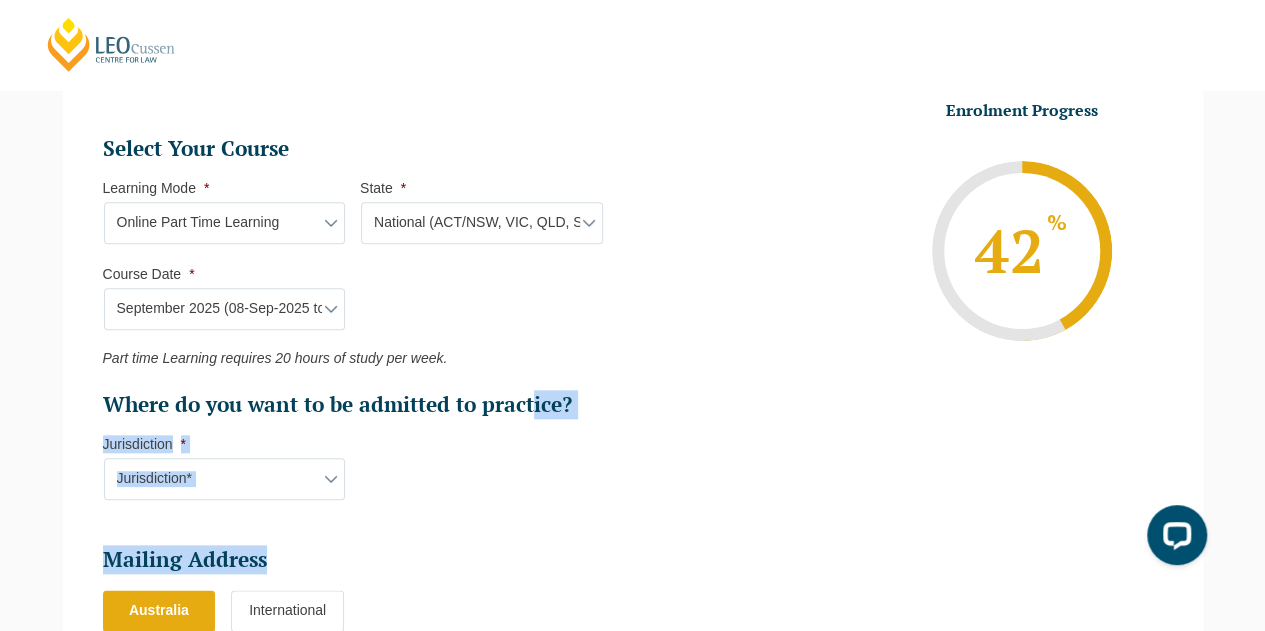 drag, startPoint x: 535, startPoint y: 507, endPoint x: 508, endPoint y: 563, distance: 62.169125 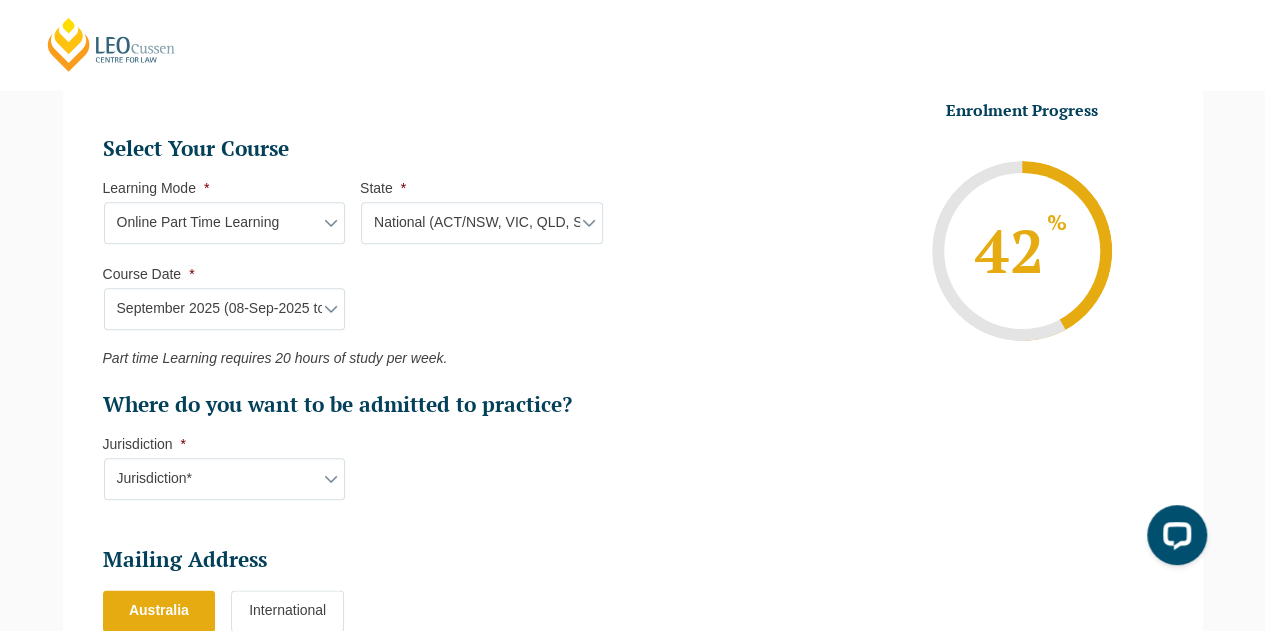 click on "Jurisdiction* [STATE] [STATE]/[STATE] [STATE] [STATE] [STATE] [STATE]" at bounding box center (225, 479) 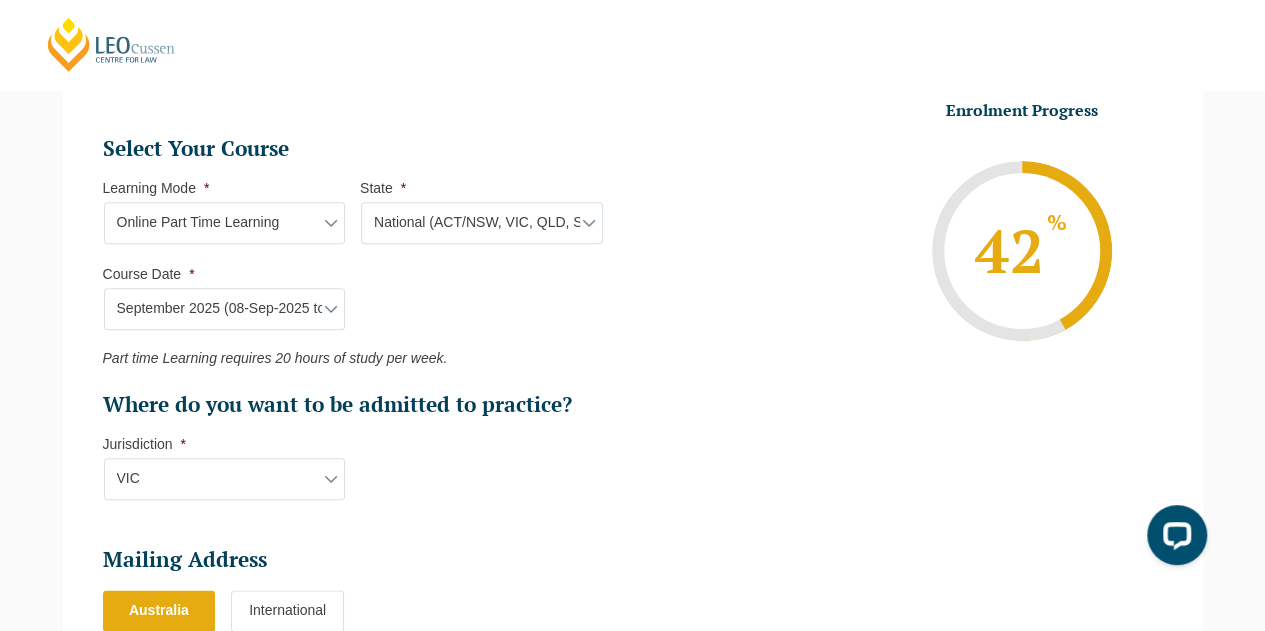 click on "Jurisdiction* [STATE] [STATE]/[STATE] [STATE] [STATE] [STATE] [STATE]" at bounding box center [225, 479] 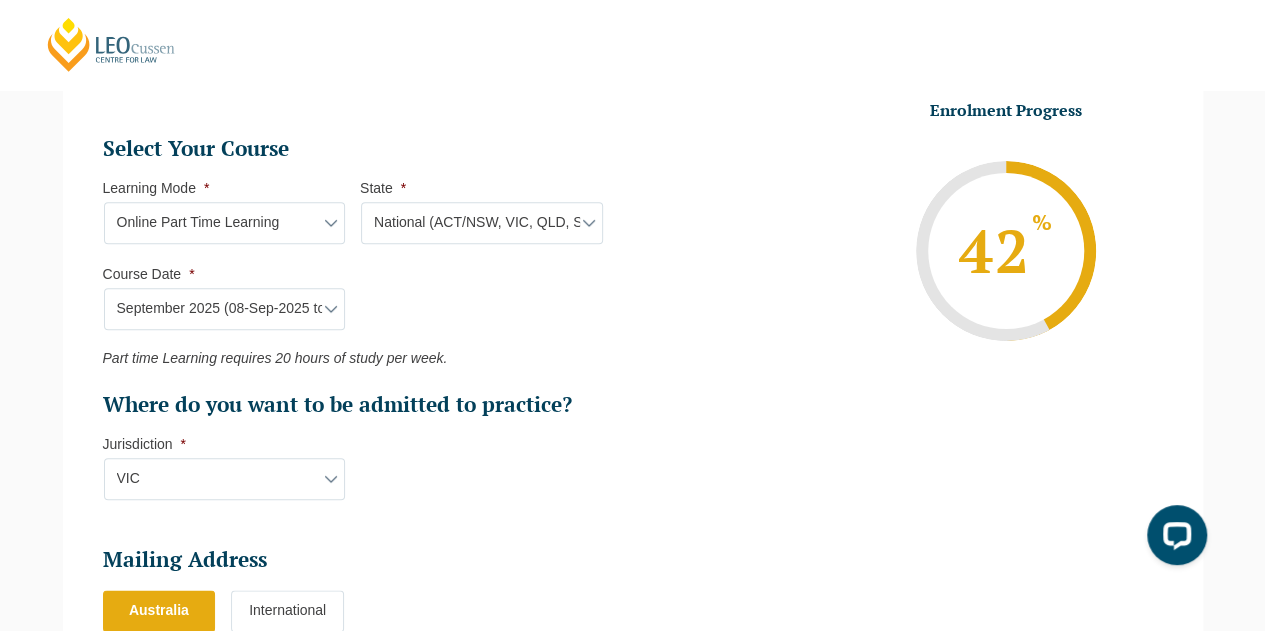 click on "Jurisdiction* [STATE] [STATE]/[STATE] [STATE] [STATE] [STATE] [STATE]" at bounding box center (225, 479) 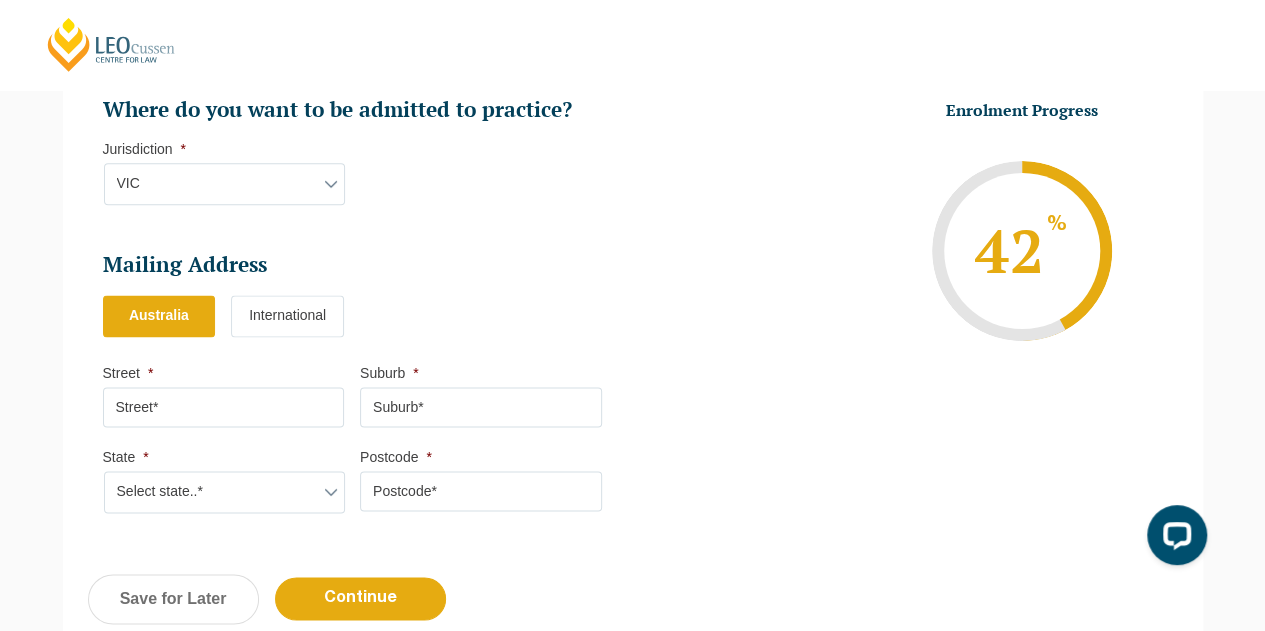 scroll, scrollTop: 1169, scrollLeft: 0, axis: vertical 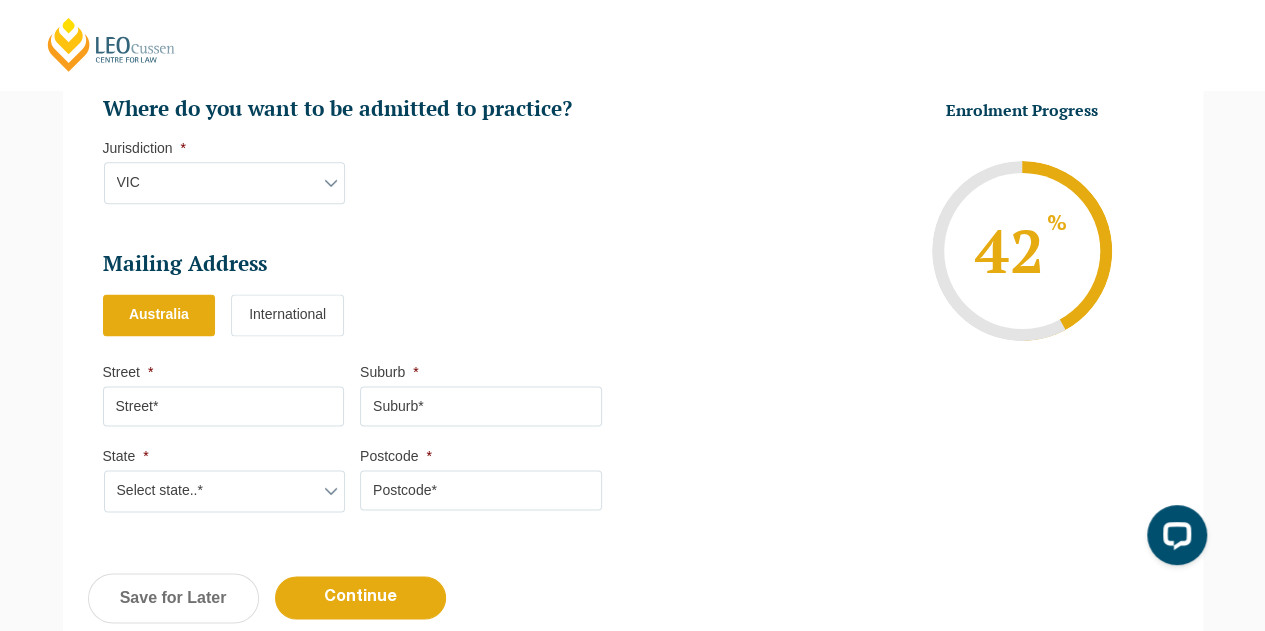 click on "Street *" at bounding box center [224, 406] 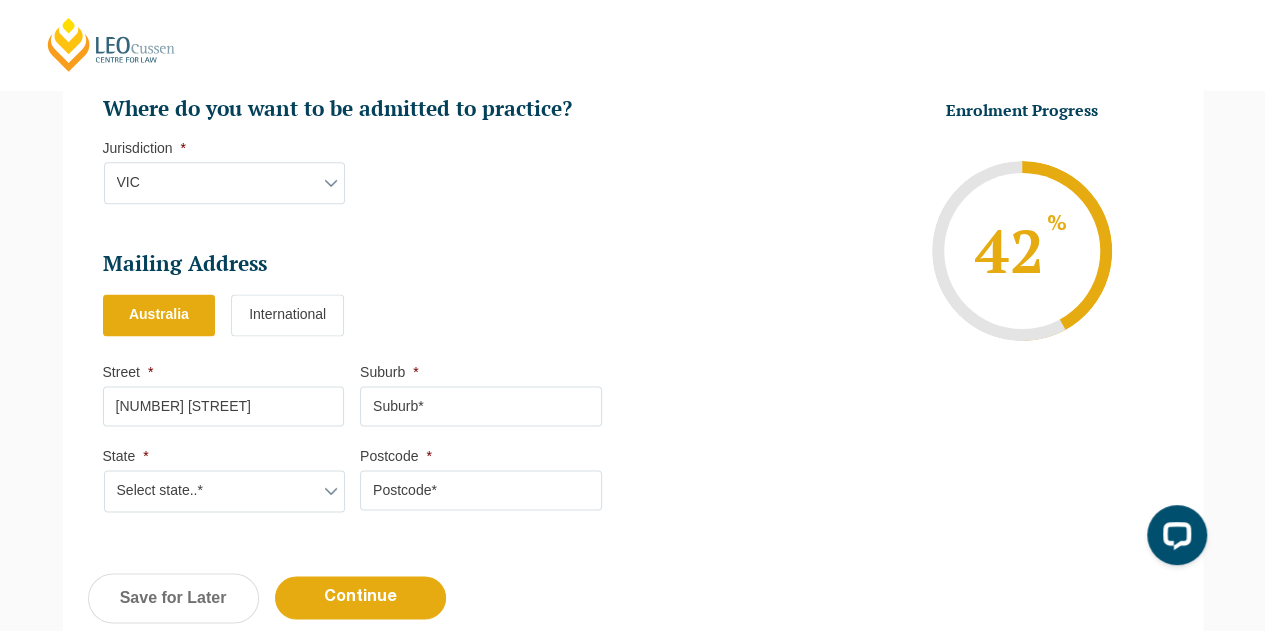 type on "[NUMBER] [STREET]" 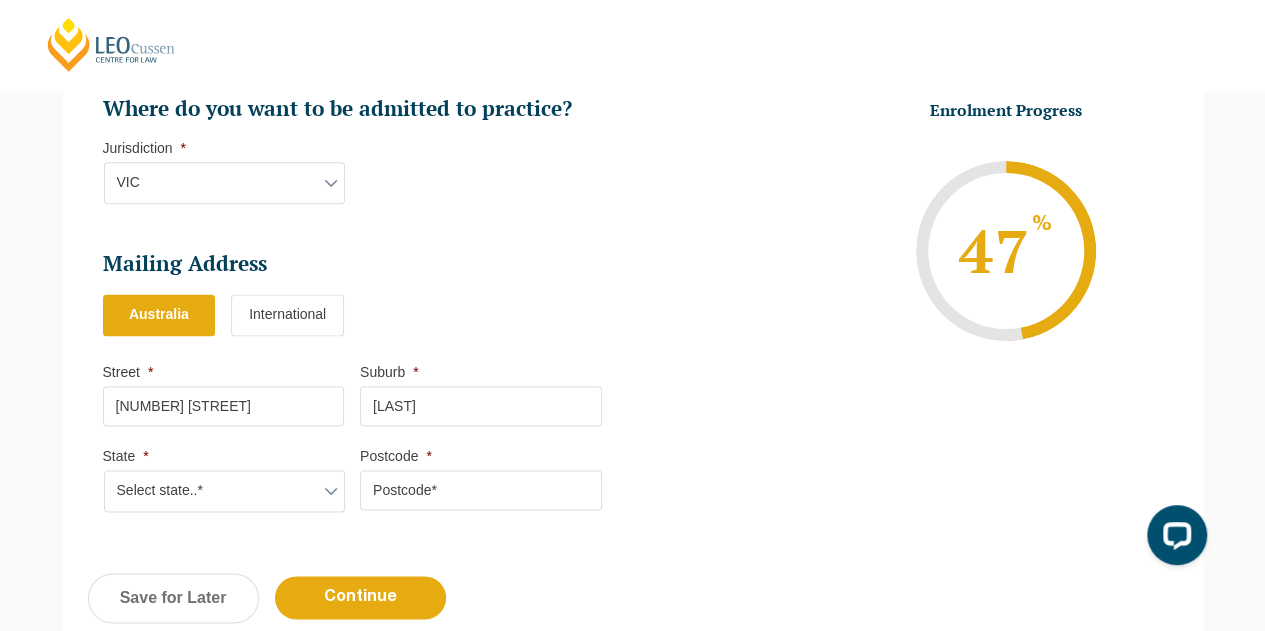 type on "[LAST]" 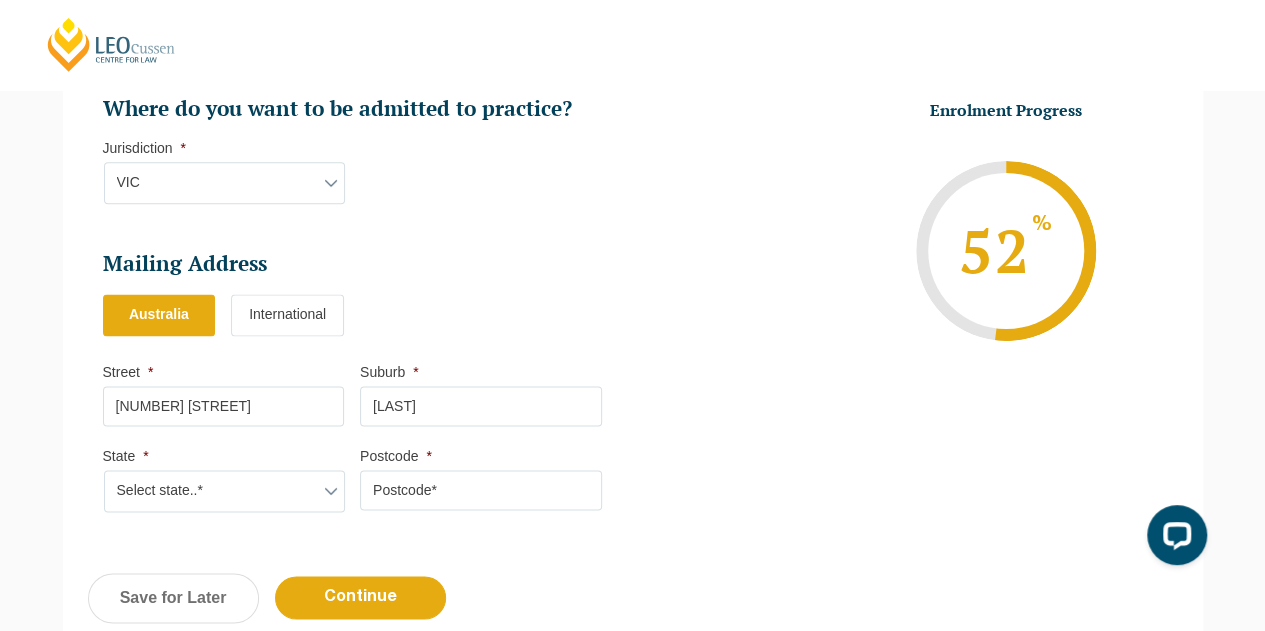 click on "Select state..* [STATE] [STATE] [STATE] [STATE] [STATE] [STATE] [STATE] [STATE]" at bounding box center [225, 491] 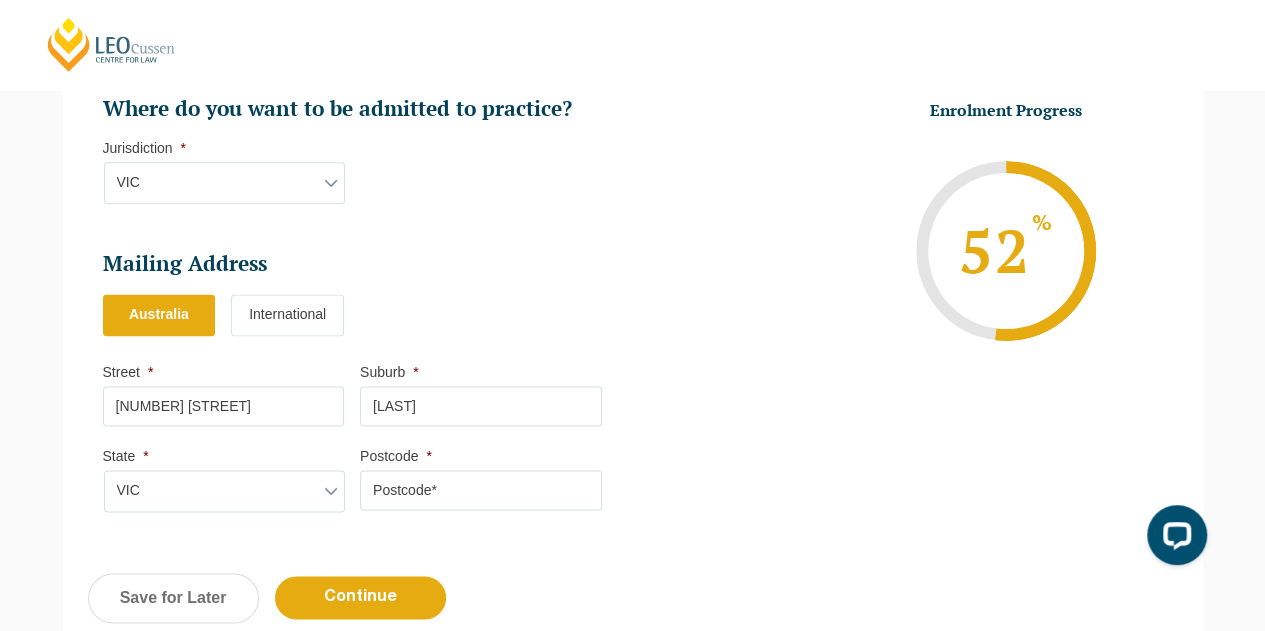 click on "Select state..* [STATE] [STATE] [STATE] [STATE] [STATE] [STATE] [STATE] [STATE]" at bounding box center (225, 491) 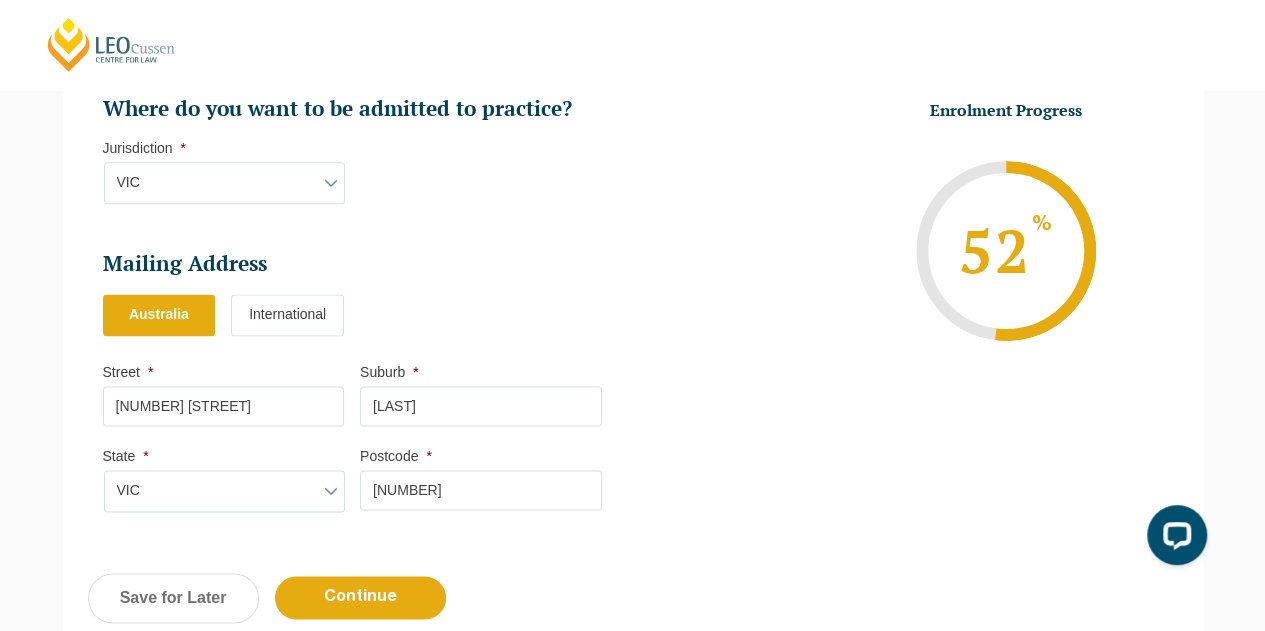 type on "[NUMBER]" 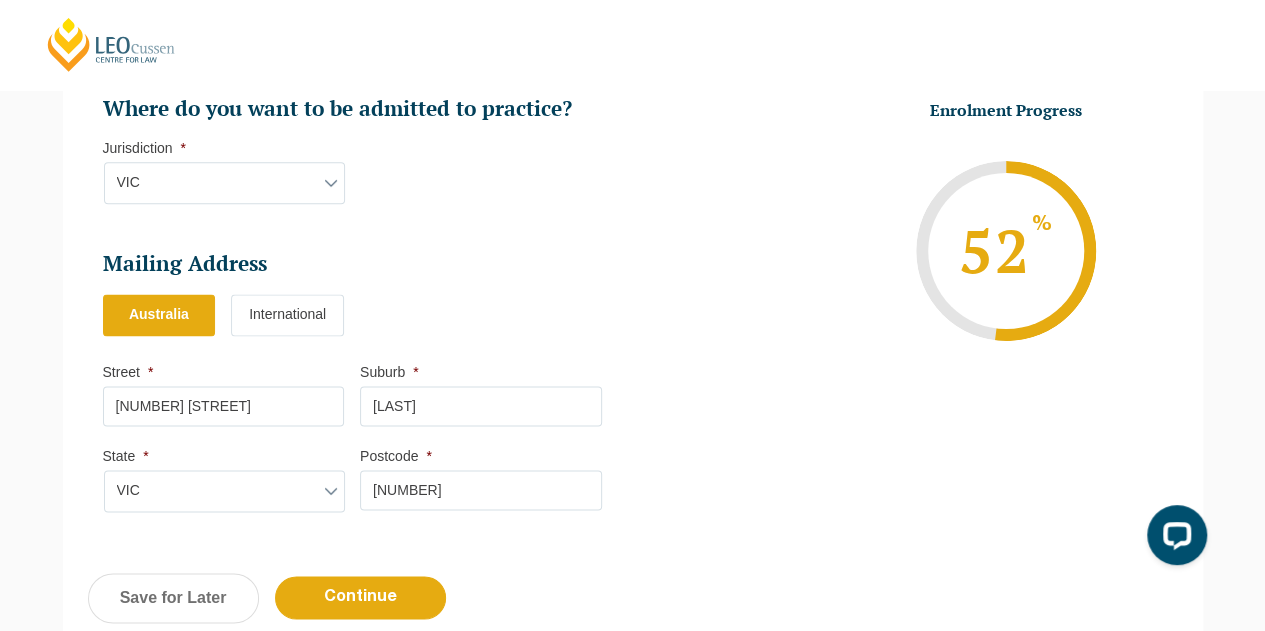click on "Personal Information First Name * [FIRST] Last Name * [LAST] Date of Birth *
[DD]-[MM]-[YYYY]
DD dash MM dash YYYY
Contact Information Mobile Number * [PHONE] Email *
[USERNAME]@[DOMAIN]
Additional Personal Information Preferred First Name * [FIRST] Gender * Gender* Male Female Nonbinary Intersex Prefer not to disclose Other Pronouns * Pronouns* She/Her/Hers He/Him/His They/Them/Theirs Other Prefer not to disclose Other pronouns Select Your Course This field is hidden when viewing the form Only for Flinder Only for Flinder flindersPLT flindersPLTpartprograms Learning Mode * Learning Mode* Online Full Time Learning Online Part Time Learning Blended Full Time Learning Blended Part Time Learning Onsite Full Time Learning State * State* National ([STATE]/[STATE], [STATE], [STATE], [STATE], [STATE]) Flinders Topic Code * Flinders Topic Code LLAW7004 LLAW8306 * LLAW7000 * *" at bounding box center [633, -155] 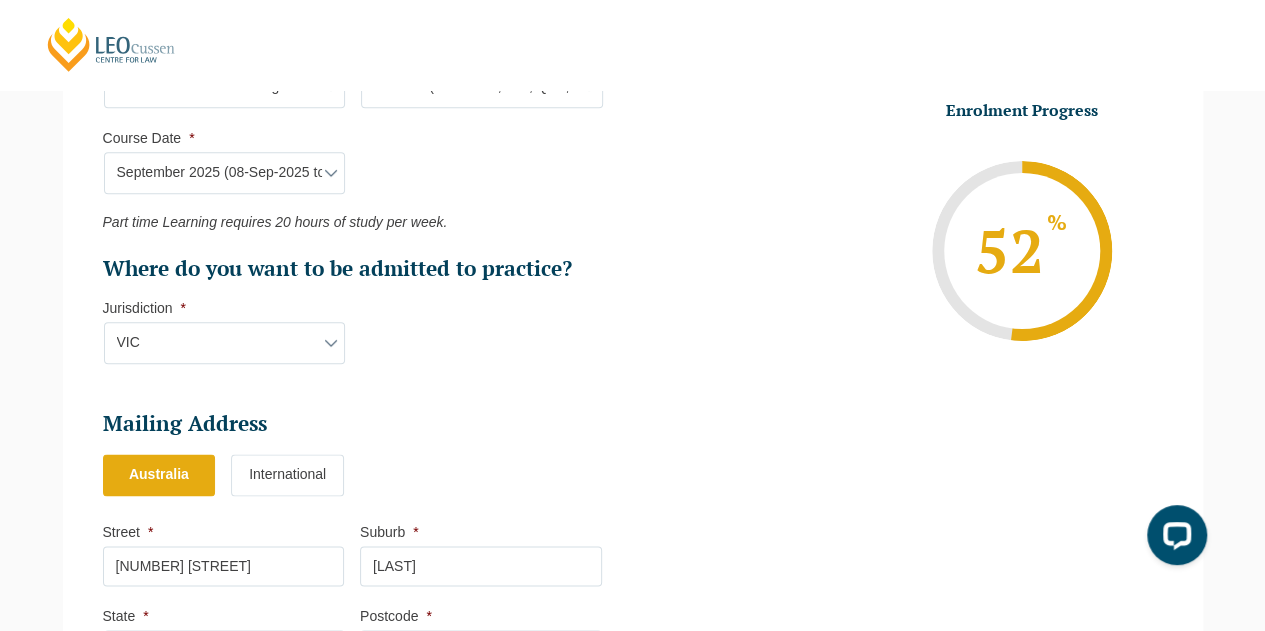 scroll, scrollTop: 1010, scrollLeft: 0, axis: vertical 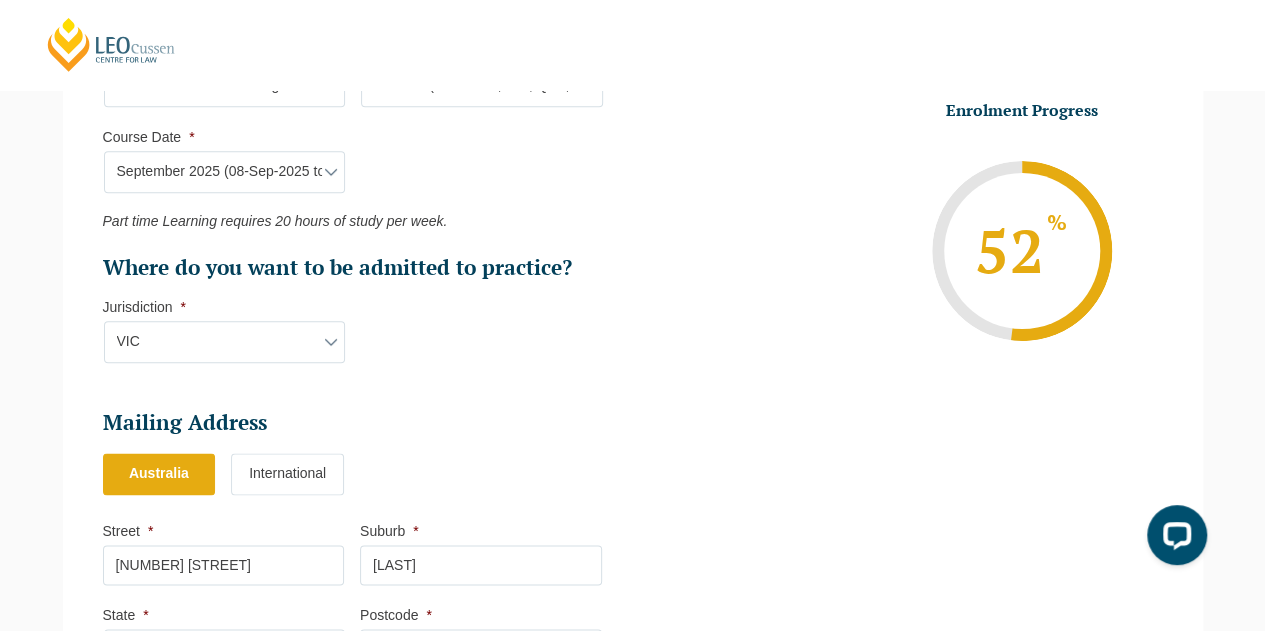 click on "Personal Information First Name * [FIRST] Last Name * [LAST] Date of Birth *
[DD]-[MM]-[YYYY]
DD dash MM dash YYYY
Contact Information Mobile Number * [PHONE] Email *
[USERNAME]@[DOMAIN]
Additional Personal Information Preferred First Name * [FIRST] Gender * Gender* Male Female Nonbinary Intersex Prefer not to disclose Other Pronouns * Pronouns* She/Her/Hers He/Him/His They/Them/Theirs Other Prefer not to disclose Other pronouns Select Your Course This field is hidden when viewing the form Only for Flinder Only for Flinder flindersPLT flindersPLTpartprograms Learning Mode * Learning Mode* Online Full Time Learning Online Part Time Learning Blended Full Time Learning Blended Part Time Learning Onsite Full Time Learning State * State* National ([STATE]/[STATE], [STATE], [STATE], [STATE], [STATE]) Flinders Topic Code * Flinders Topic Code LLAW7004 LLAW8306 * LLAW7000 * *" at bounding box center [633, 4] 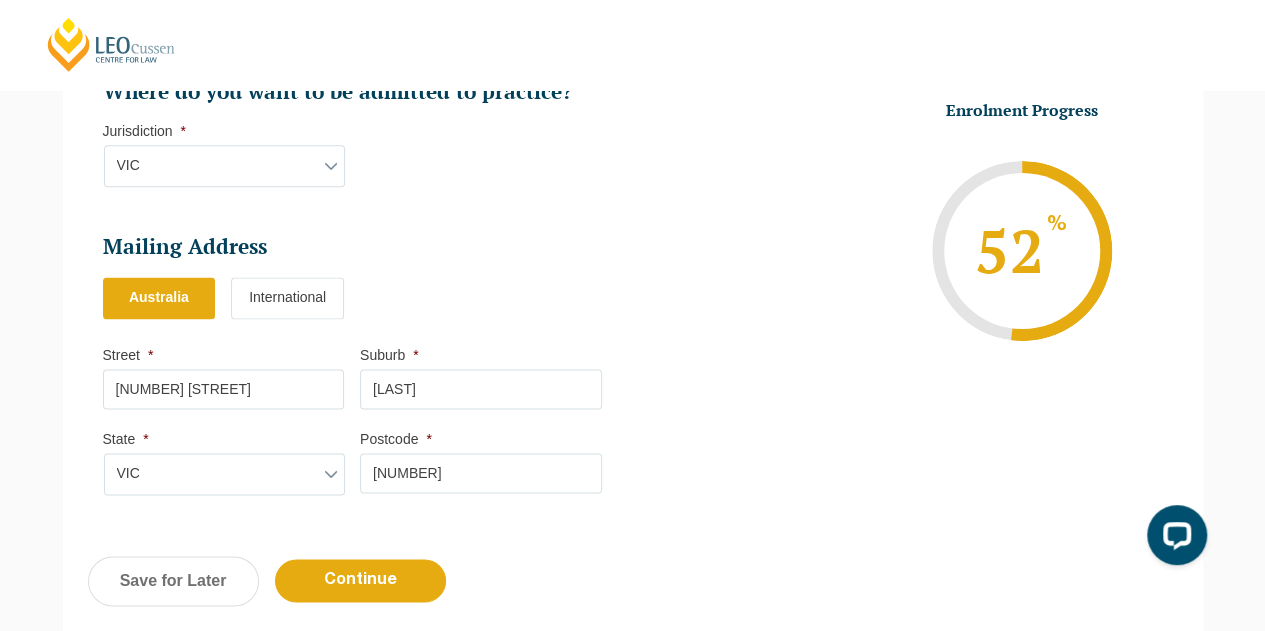 scroll, scrollTop: 1262, scrollLeft: 0, axis: vertical 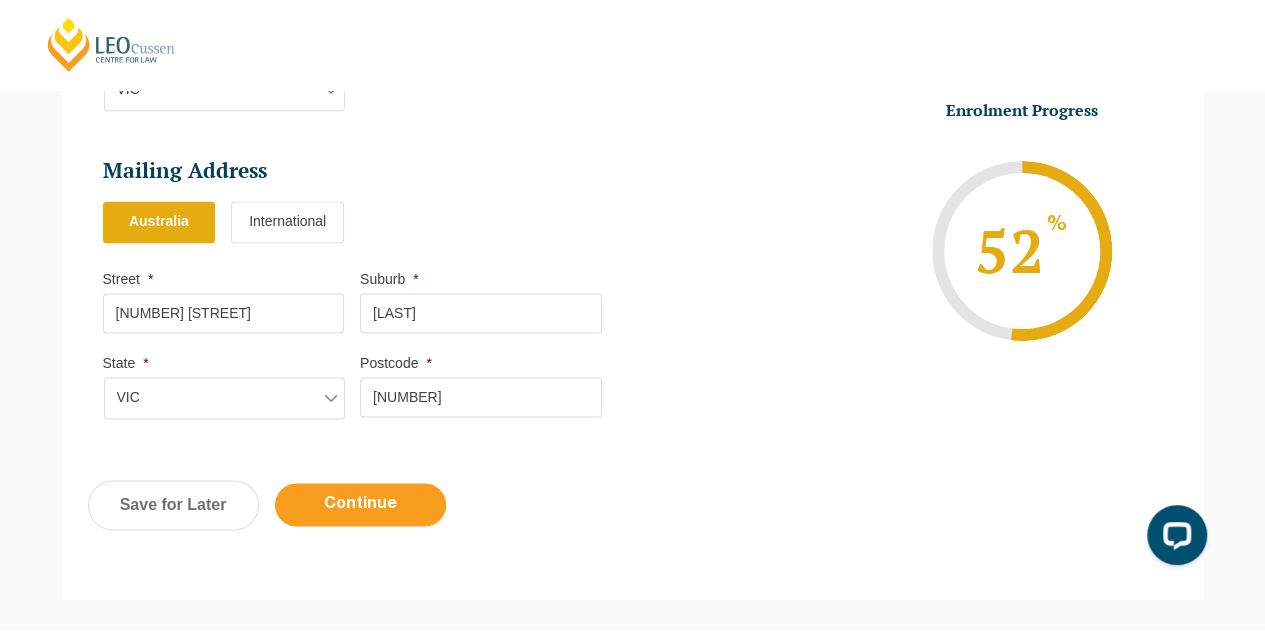 click on "Continue" at bounding box center [360, 504] 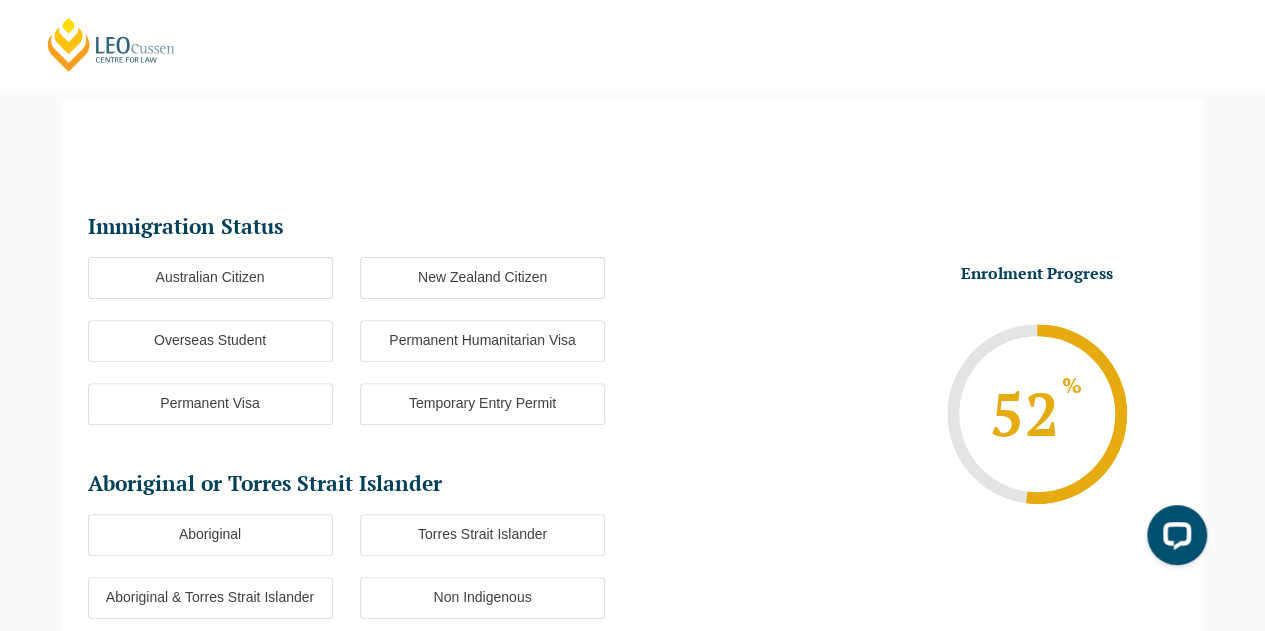 scroll, scrollTop: 172, scrollLeft: 0, axis: vertical 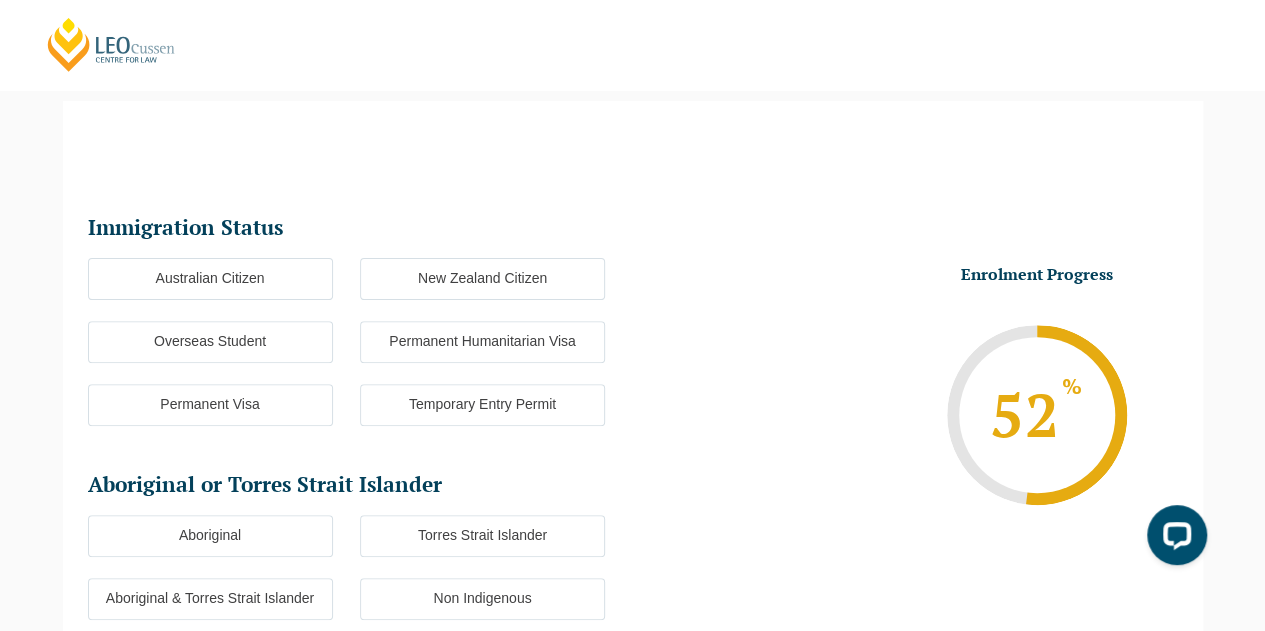 click on "Australian Citizen" at bounding box center (210, 279) 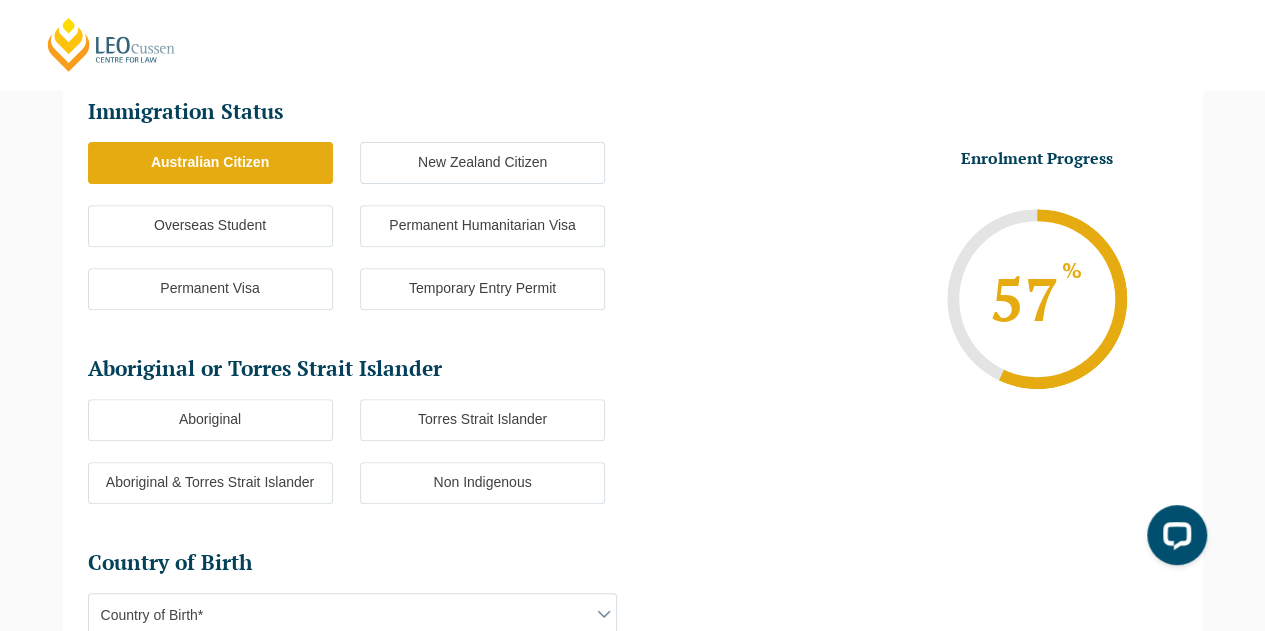 scroll, scrollTop: 288, scrollLeft: 0, axis: vertical 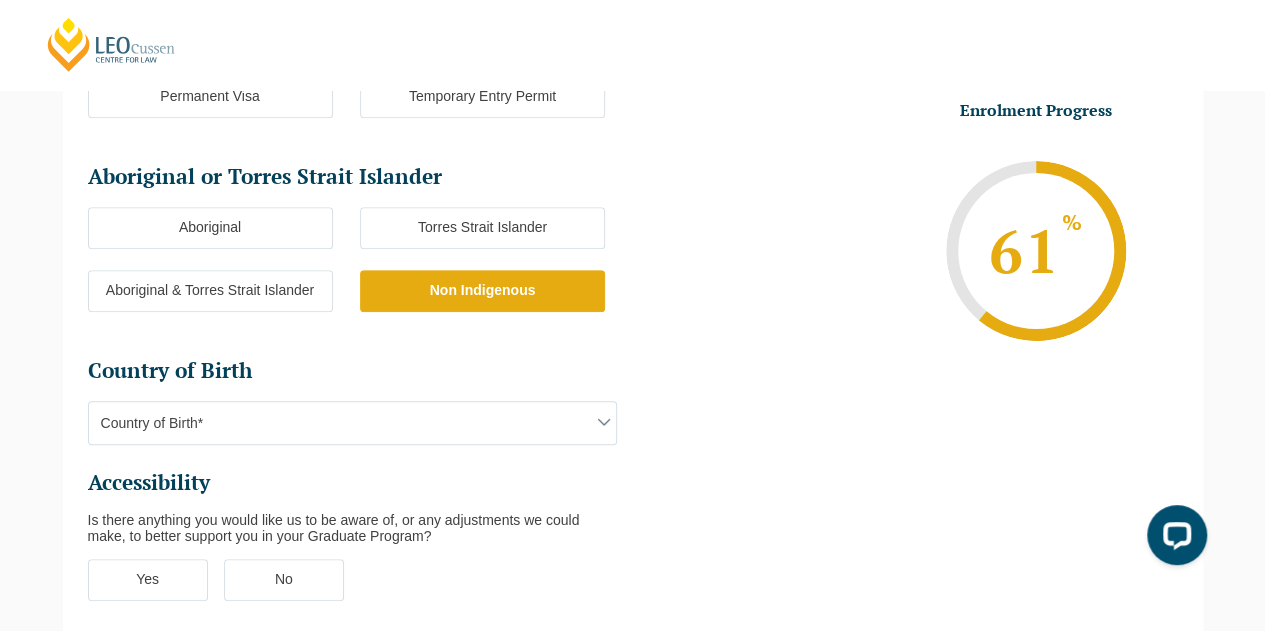 click on "Country of Birth*" at bounding box center (352, 423) 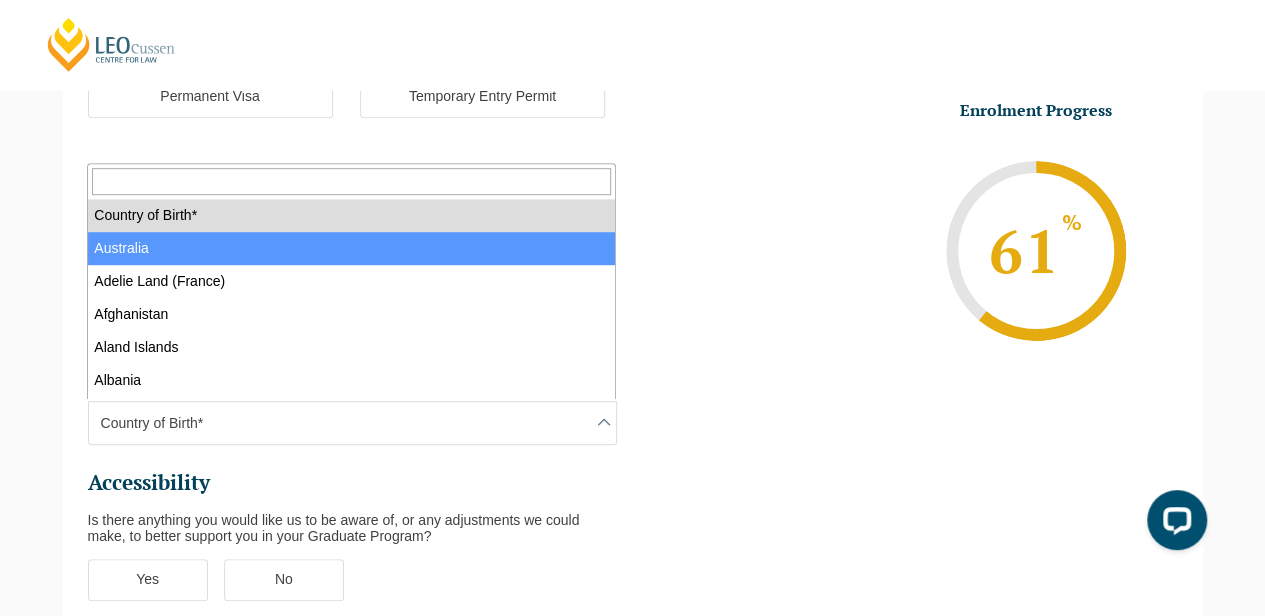 select on "[COUNTRY] [POSTAL_CODE]" 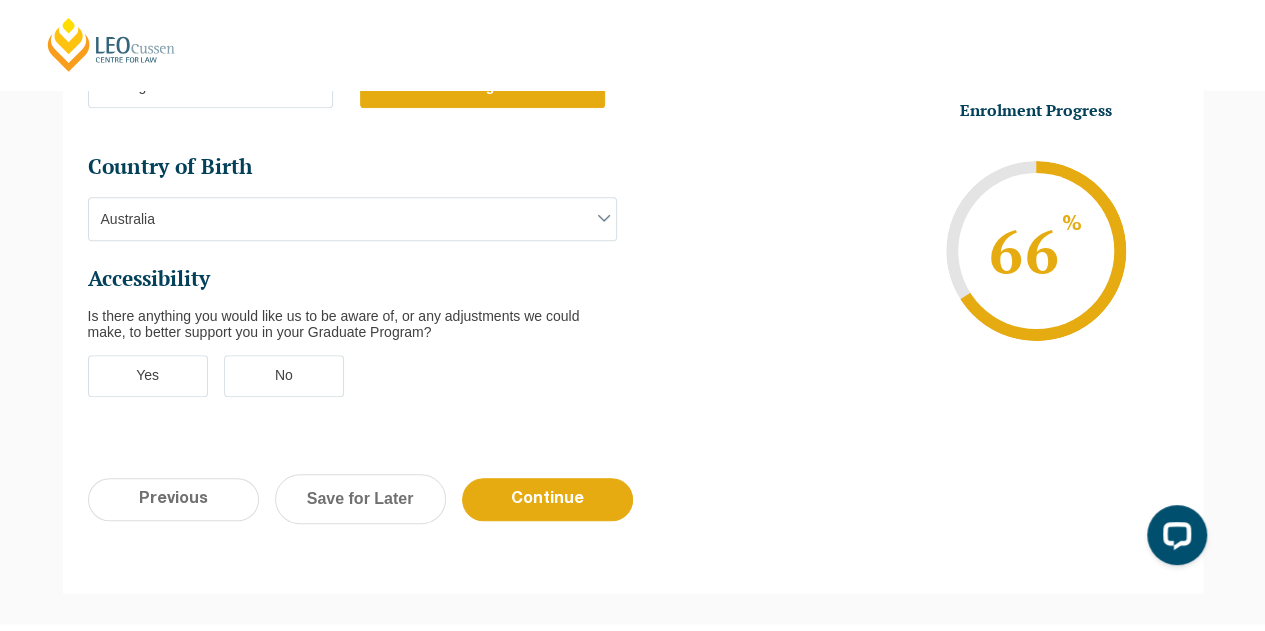 scroll, scrollTop: 696, scrollLeft: 0, axis: vertical 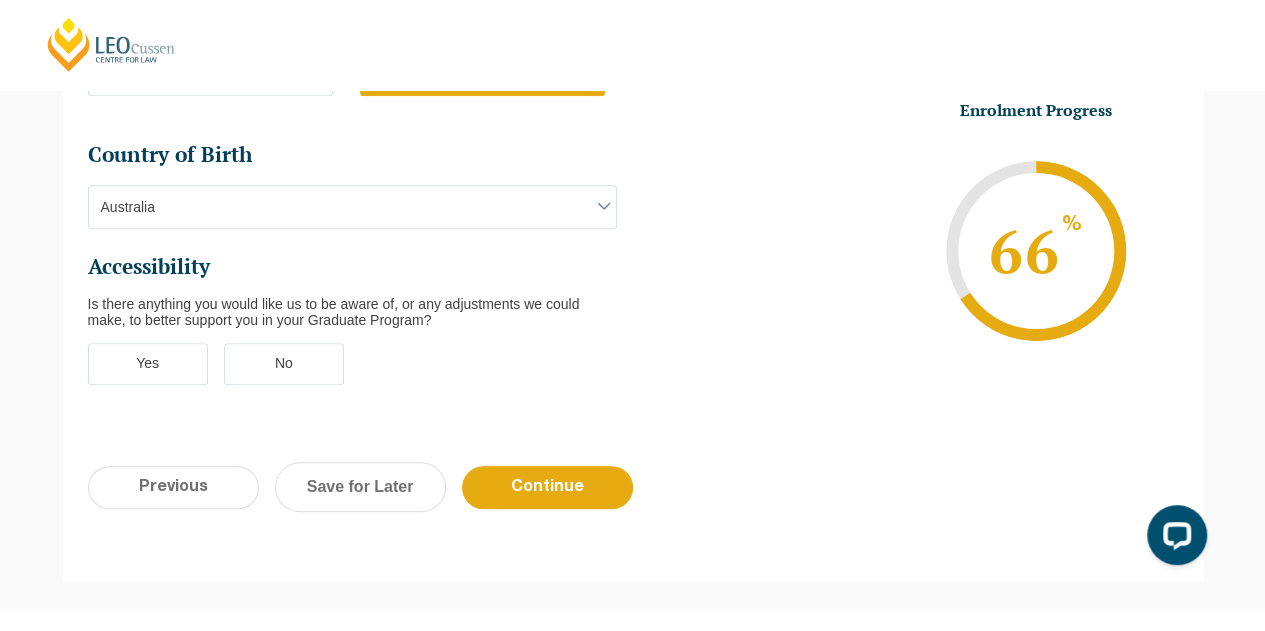 click on "Yes" at bounding box center (148, 364) 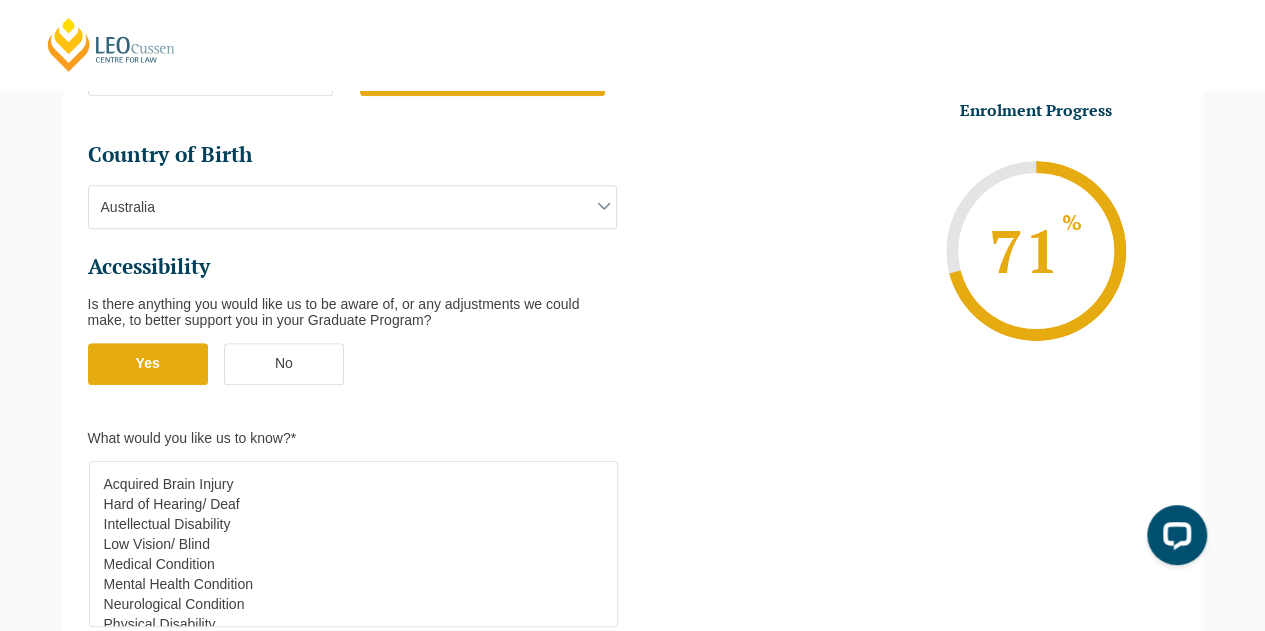 scroll, scrollTop: 80, scrollLeft: 0, axis: vertical 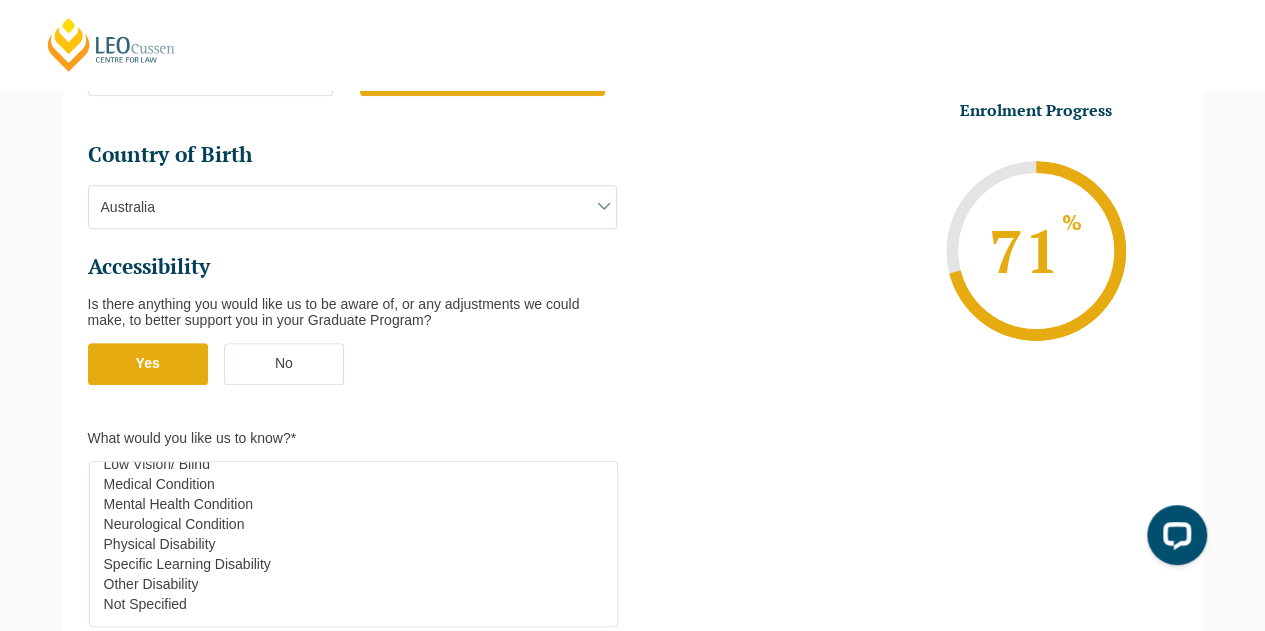 click on "Yes
No" at bounding box center [360, 374] 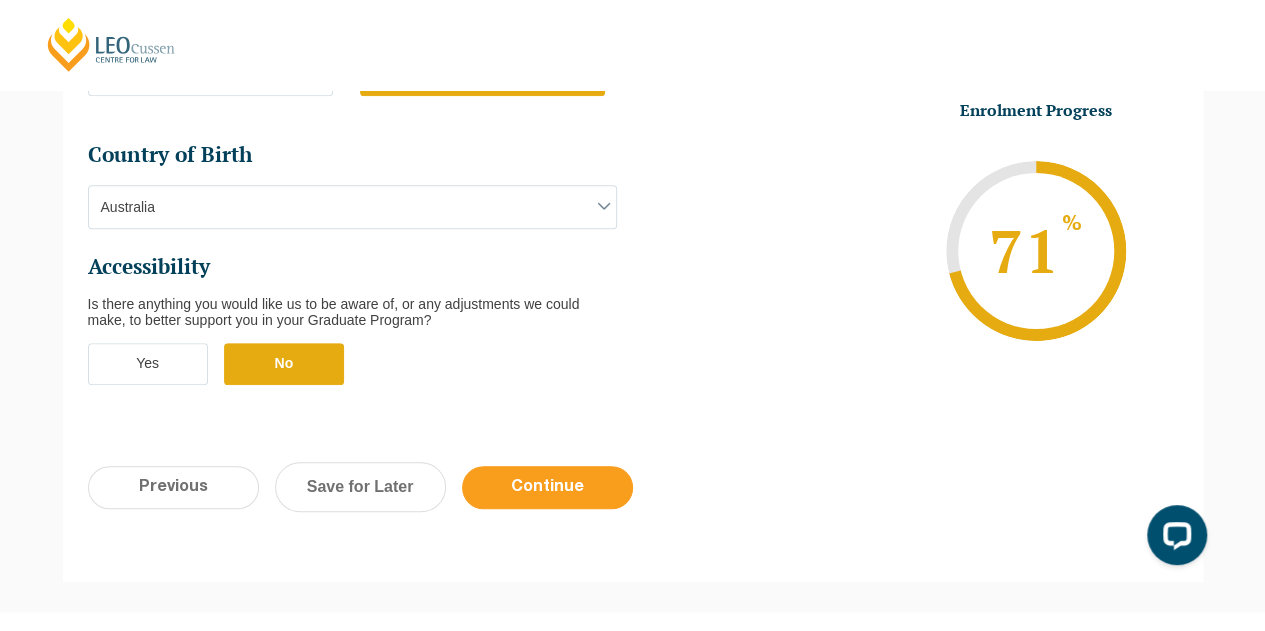 click on "Continue" at bounding box center [547, 487] 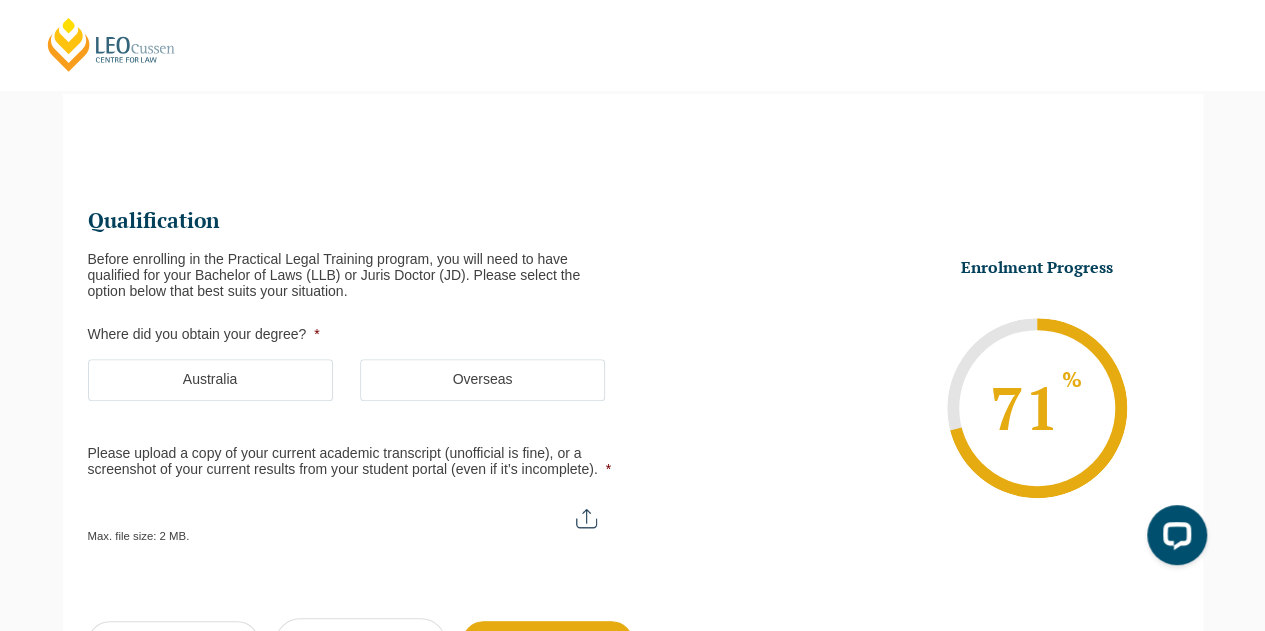 scroll, scrollTop: 173, scrollLeft: 0, axis: vertical 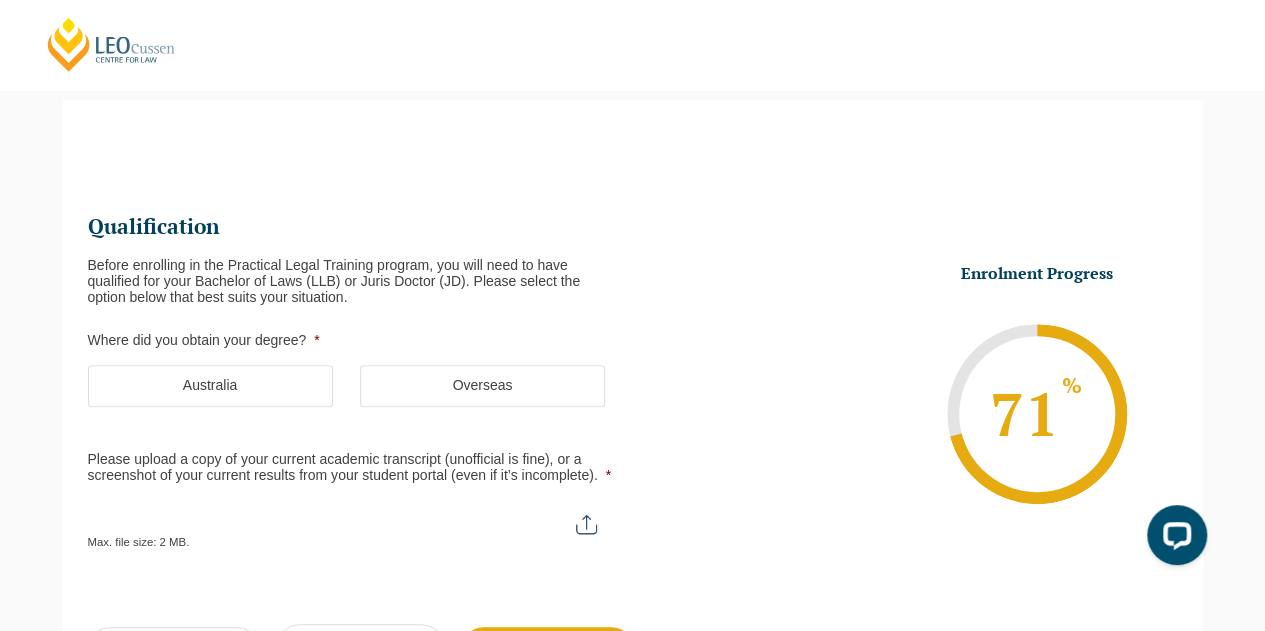 drag, startPoint x: 538, startPoint y: 488, endPoint x: 470, endPoint y: 308, distance: 192.41621 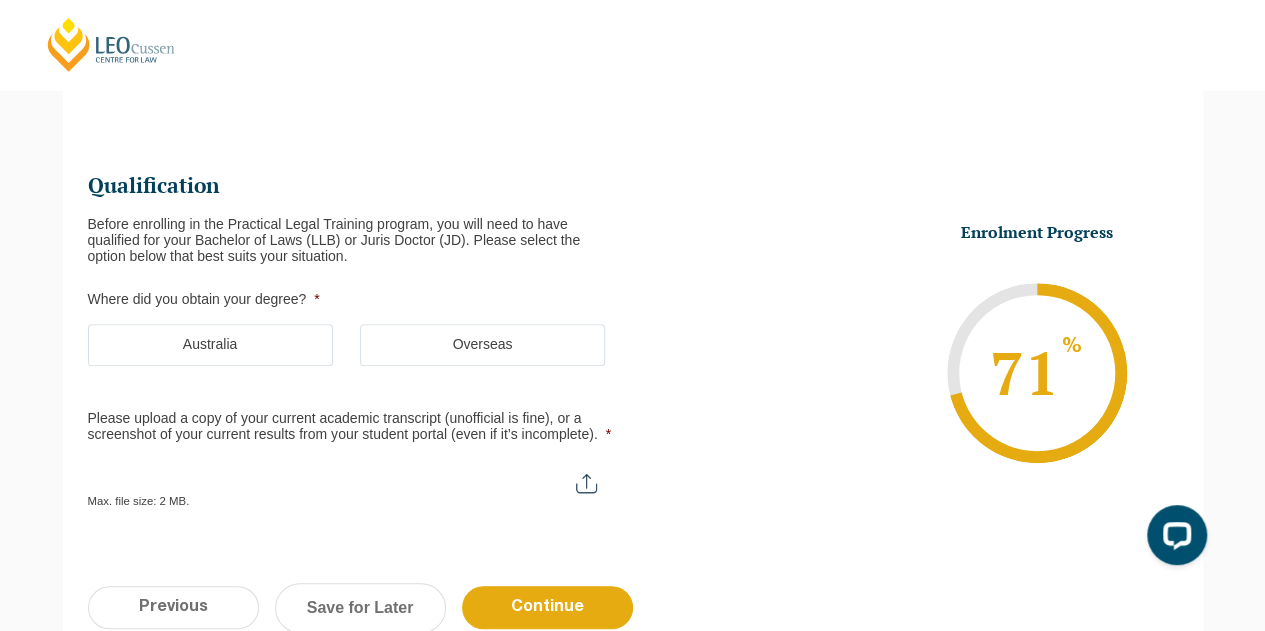 scroll, scrollTop: 219, scrollLeft: 0, axis: vertical 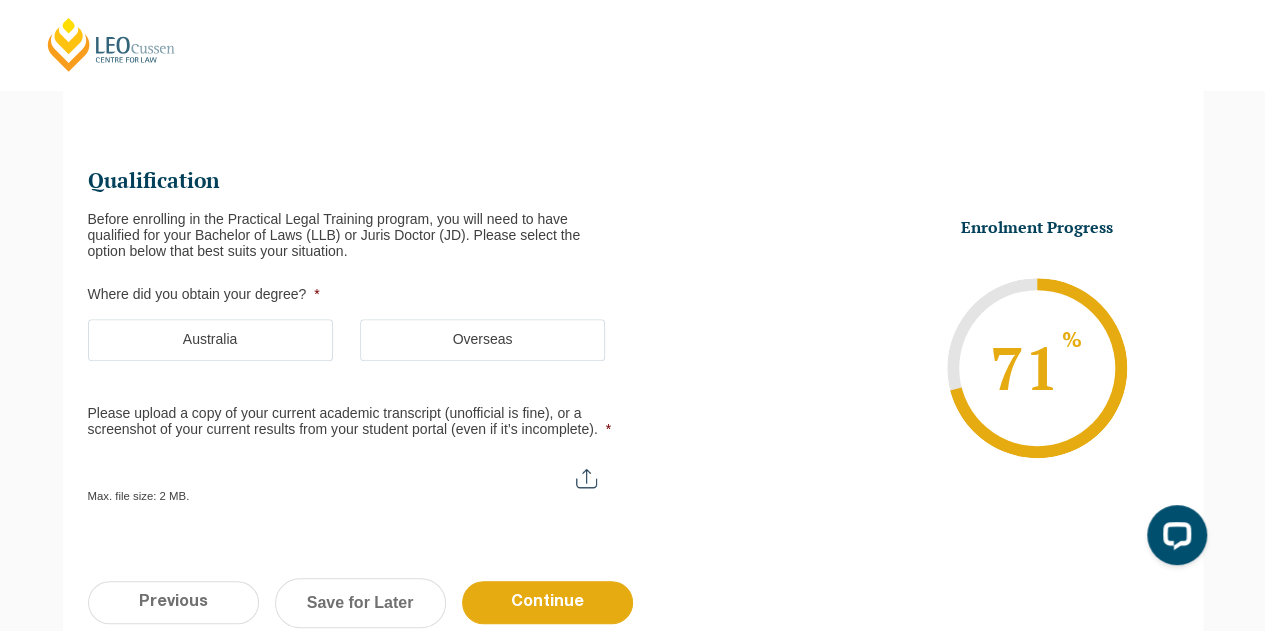 click on "Australia" at bounding box center (210, 340) 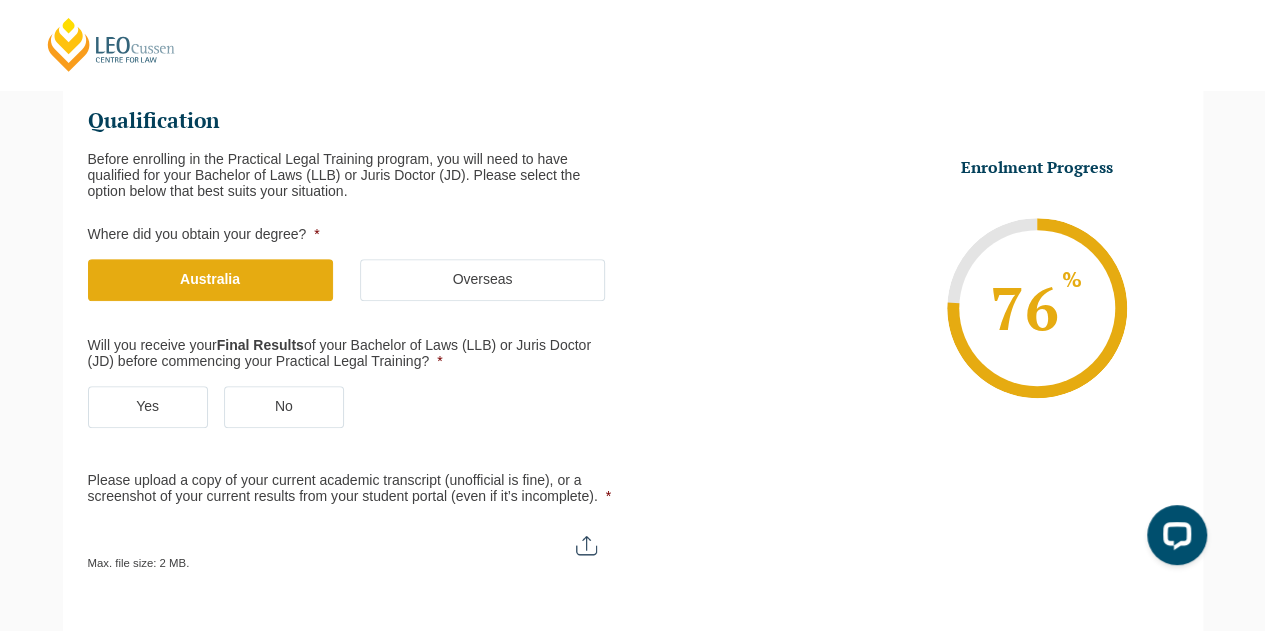 scroll, scrollTop: 287, scrollLeft: 0, axis: vertical 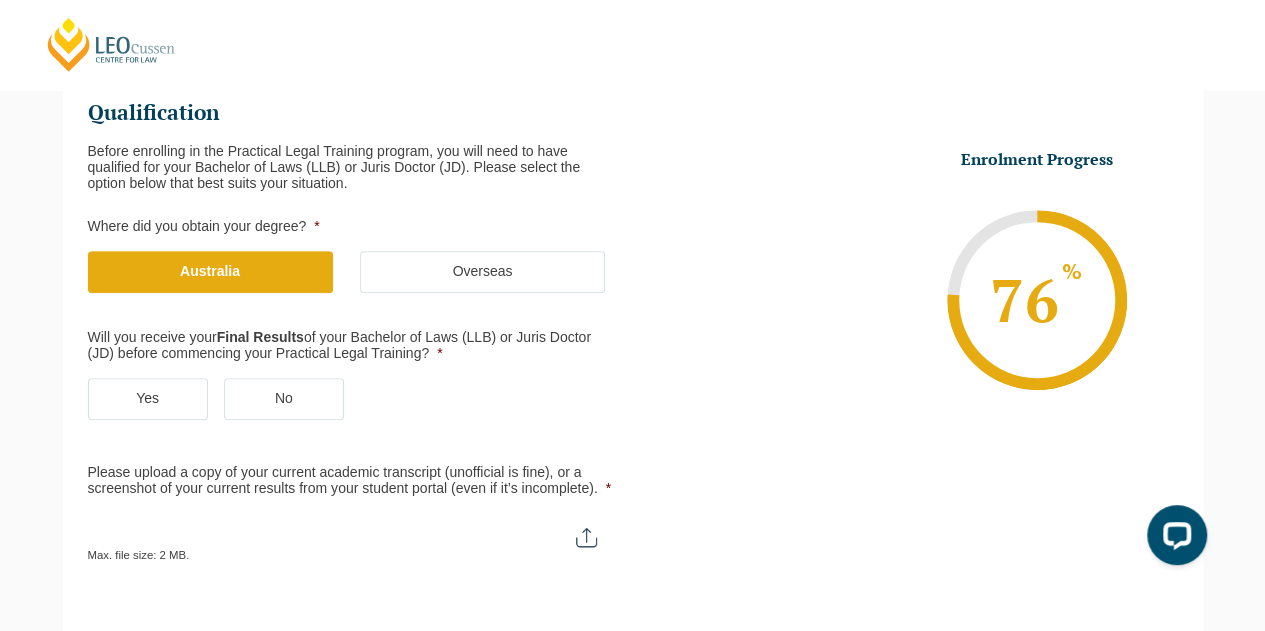 click on "Yes" at bounding box center [148, 399] 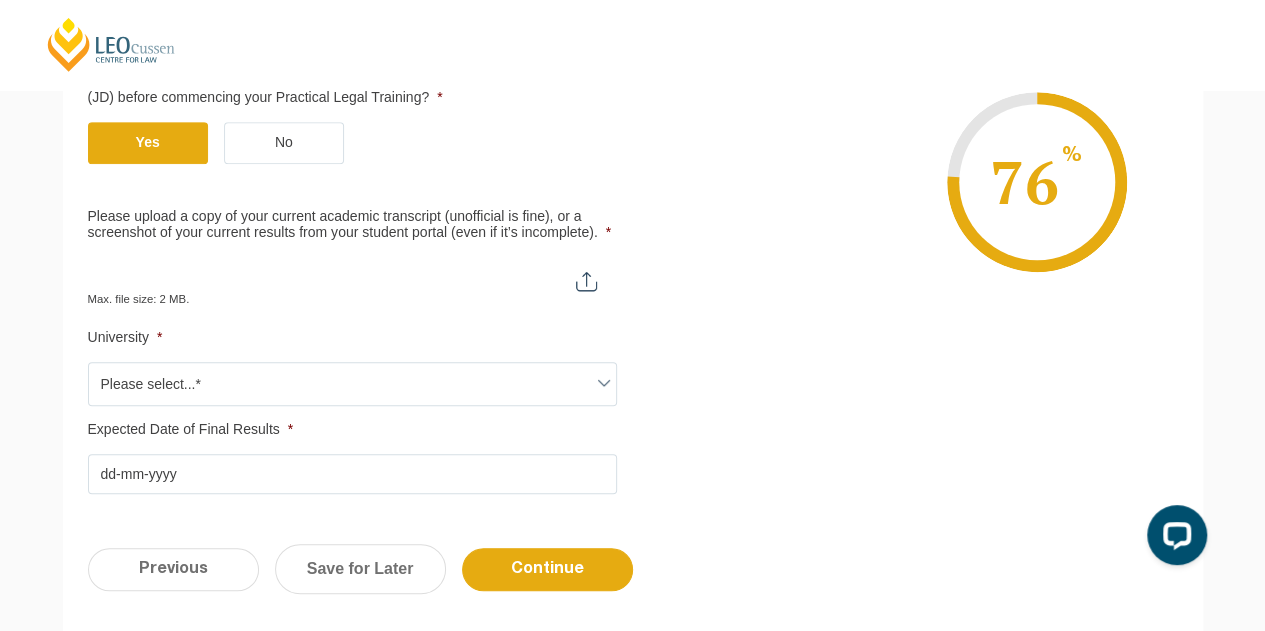 scroll, scrollTop: 551, scrollLeft: 0, axis: vertical 